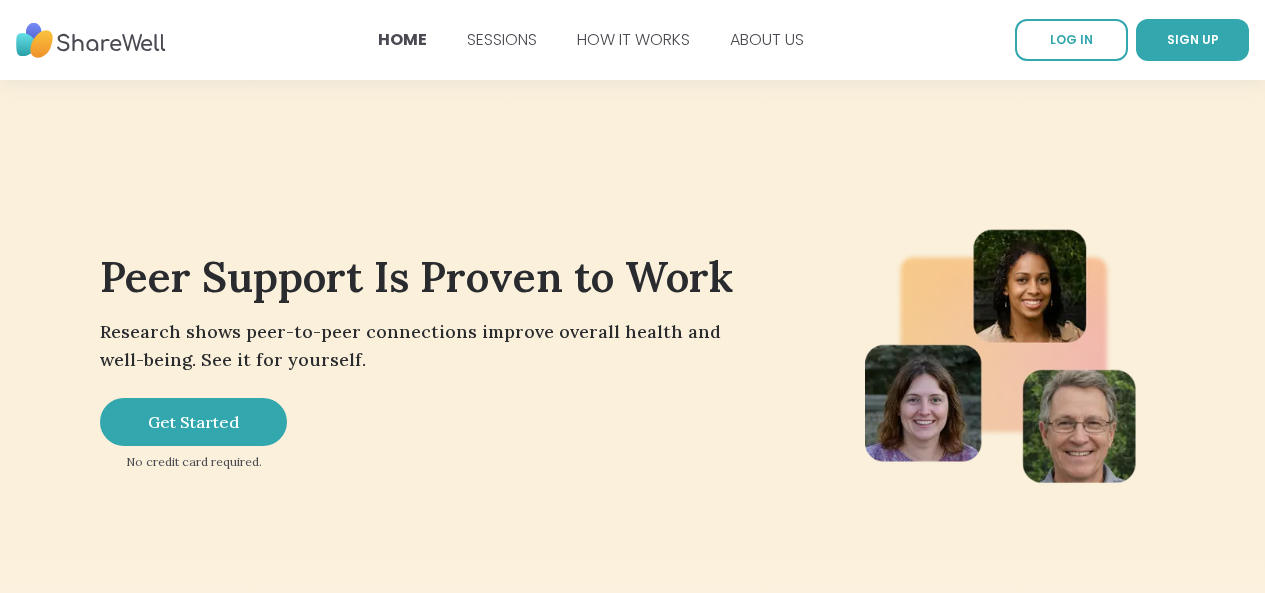 scroll, scrollTop: 0, scrollLeft: 0, axis: both 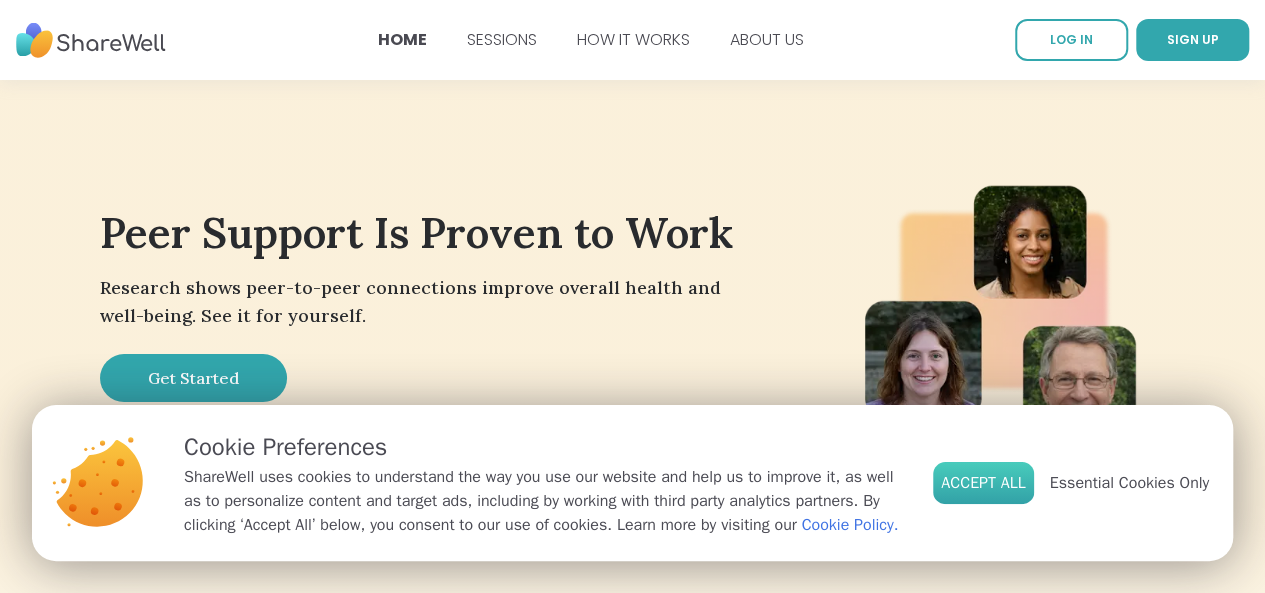 click on "Accept All" at bounding box center [983, 483] 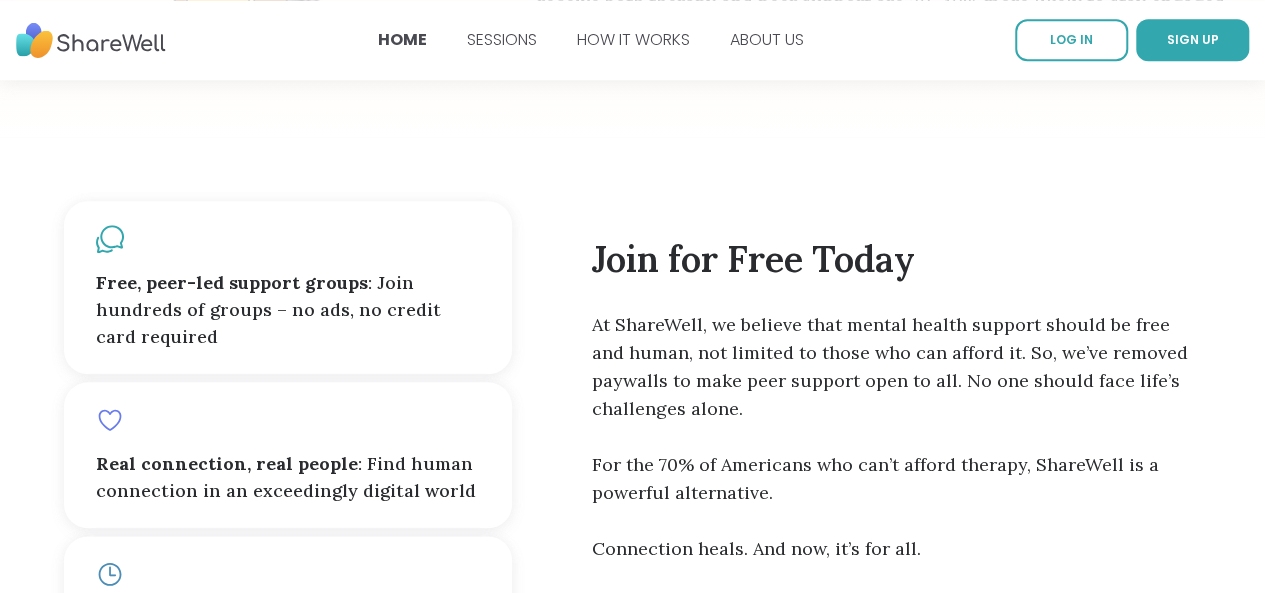 scroll, scrollTop: 895, scrollLeft: 0, axis: vertical 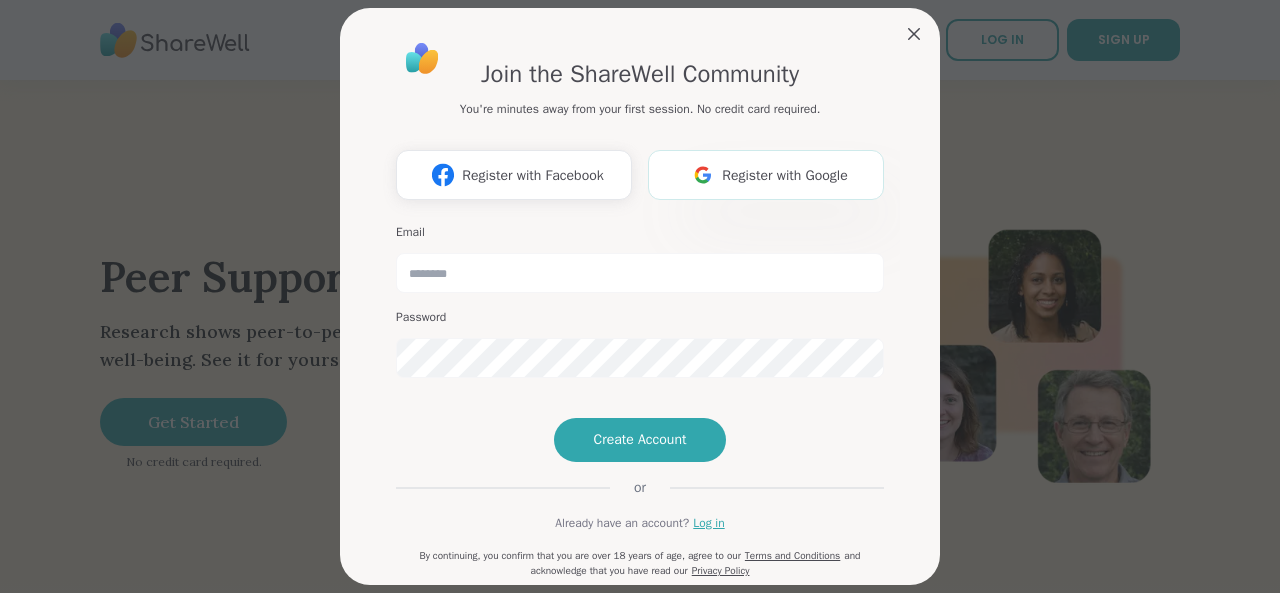 click at bounding box center [703, 174] 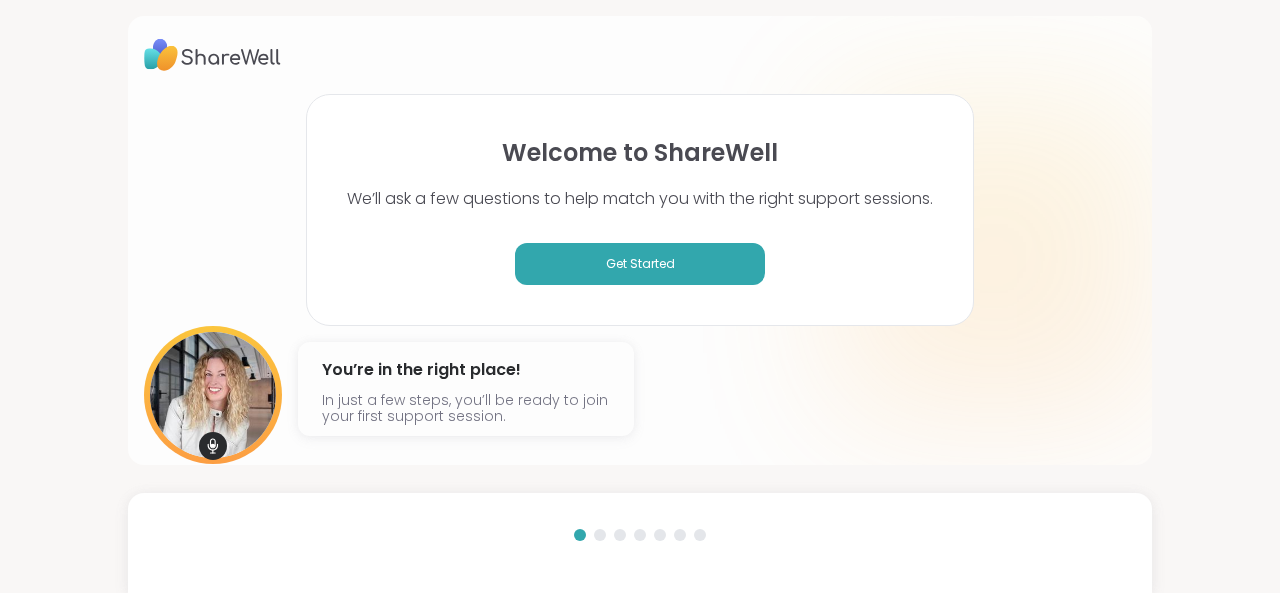 scroll, scrollTop: 60, scrollLeft: 0, axis: vertical 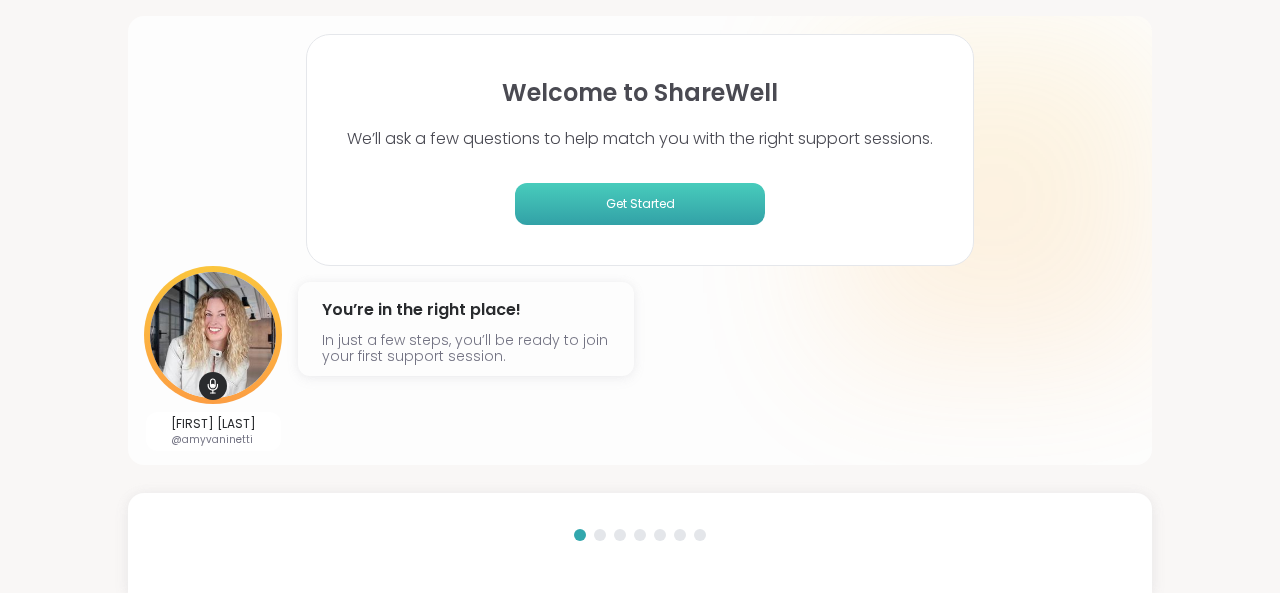 click on "Get Started" at bounding box center (640, 204) 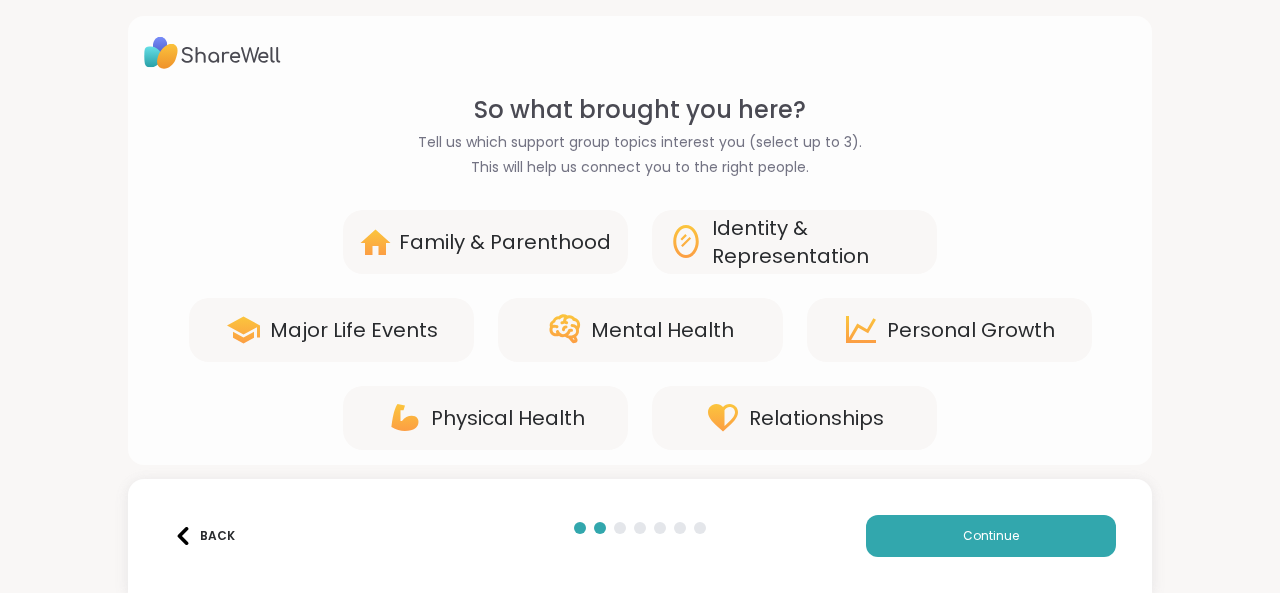 click on "Mental Health" at bounding box center [662, 330] 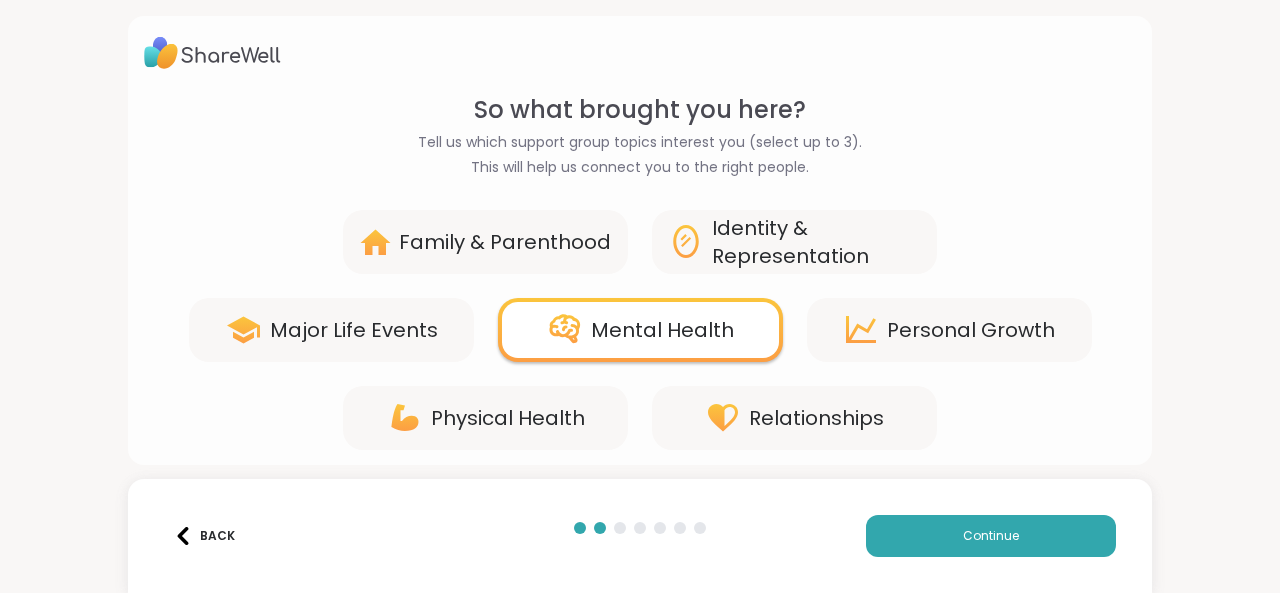 click on "Identity & Representation" at bounding box center [816, 242] 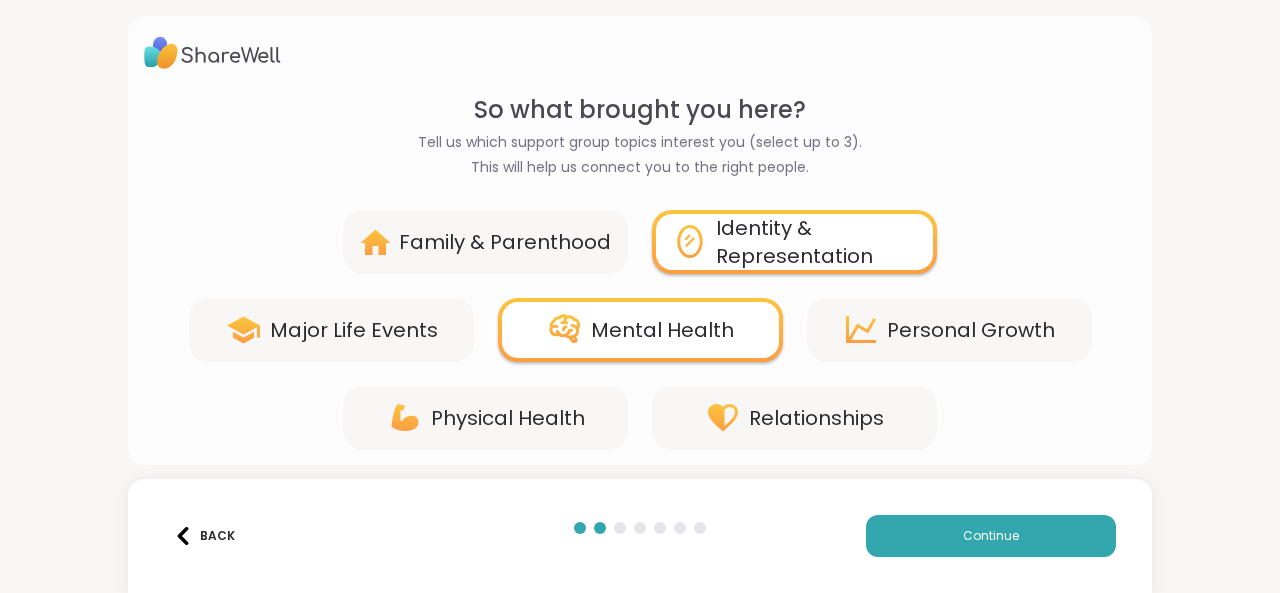 click on "Relationships" at bounding box center [816, 418] 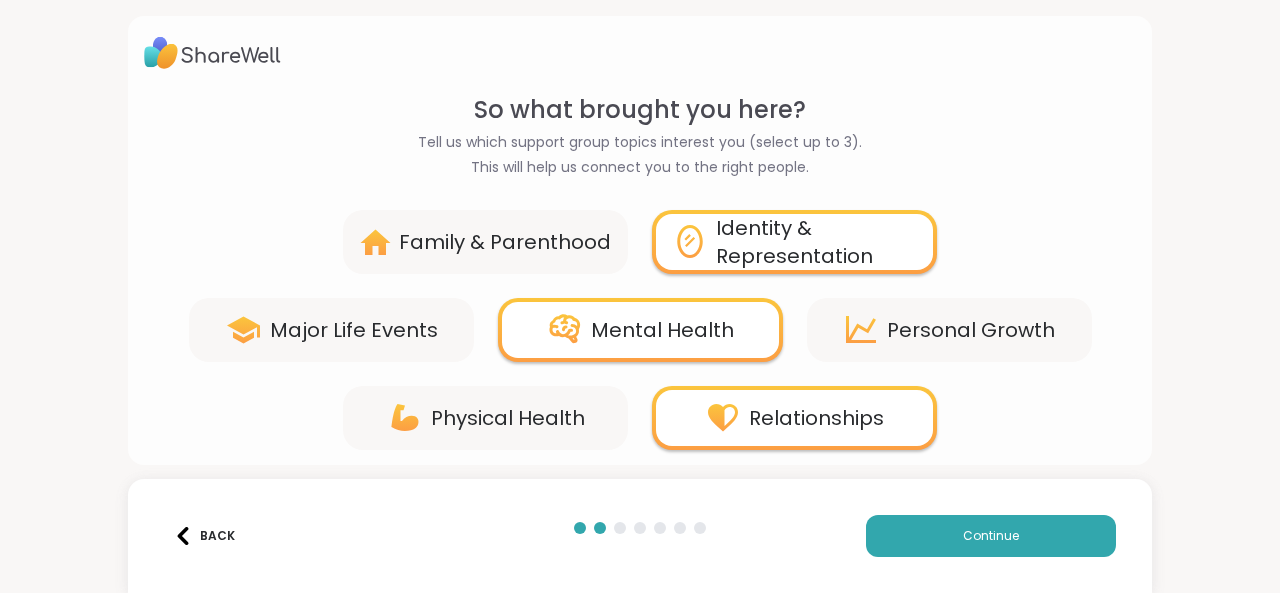 click on "Personal Growth" at bounding box center [971, 330] 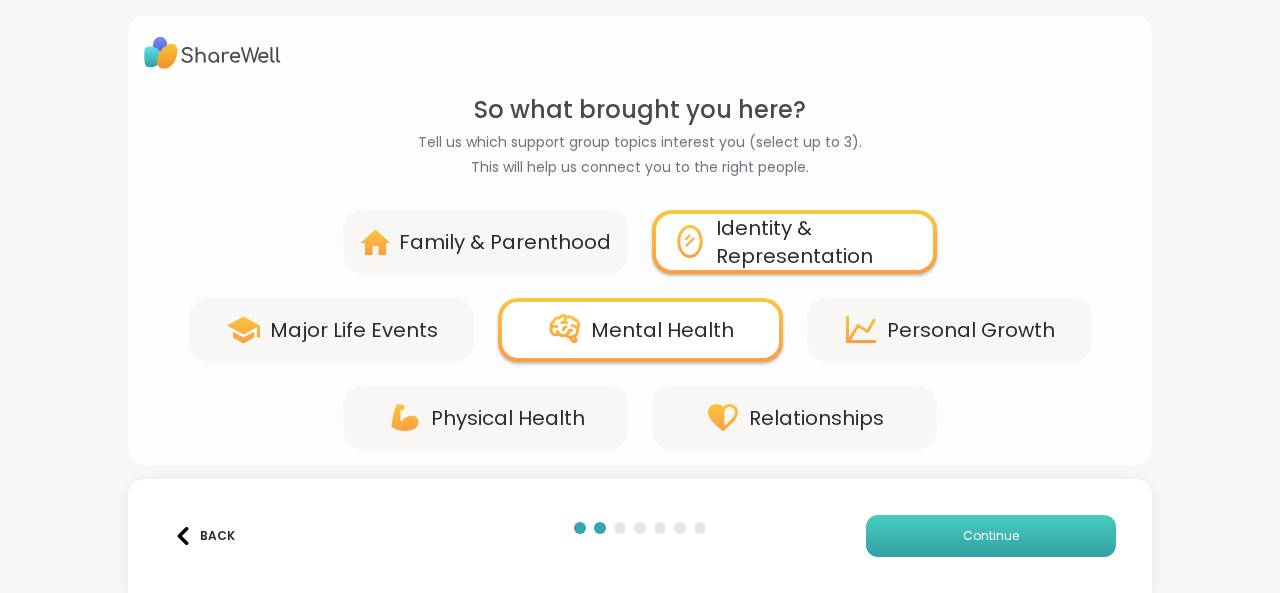 click on "Continue" at bounding box center [991, 536] 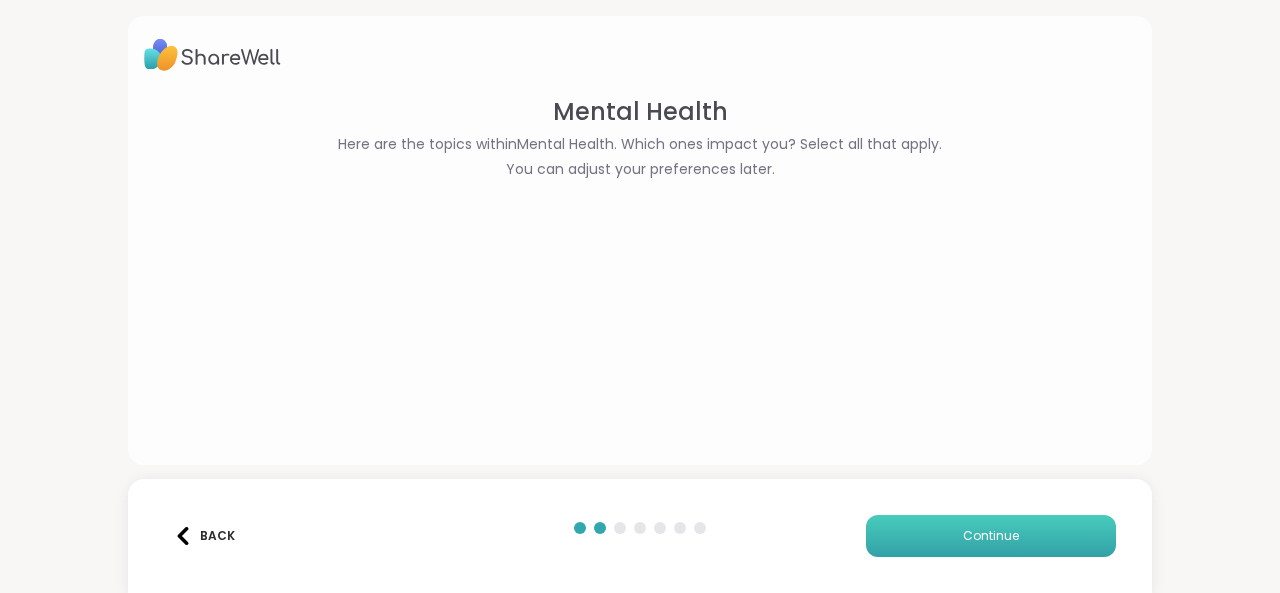 scroll, scrollTop: 0, scrollLeft: 0, axis: both 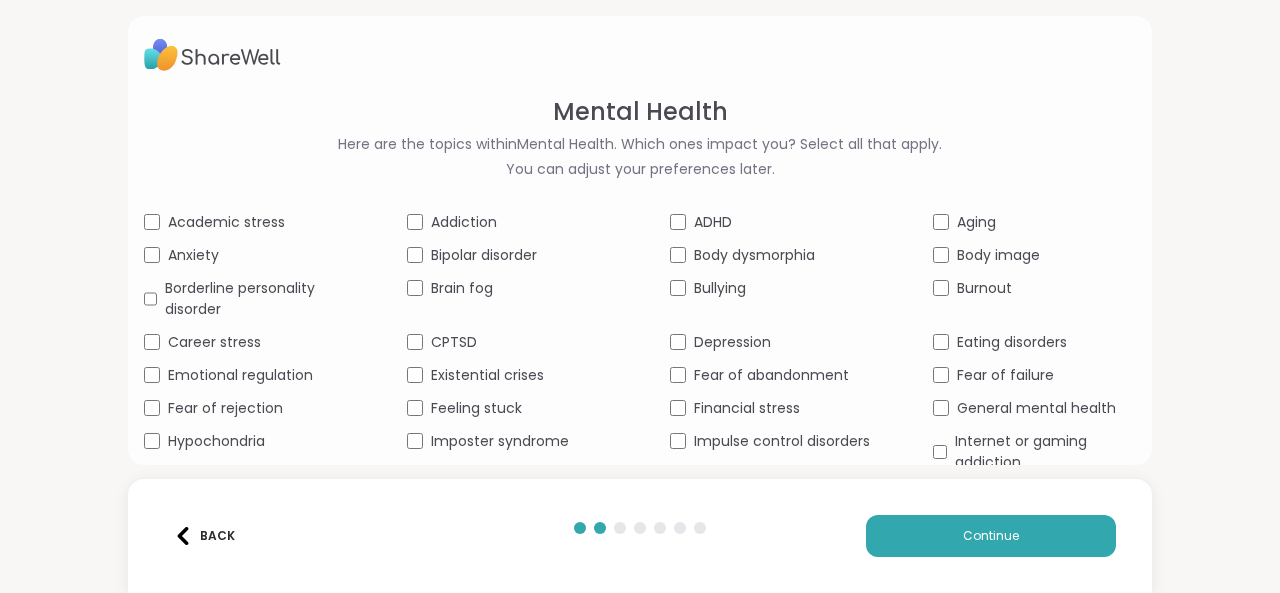 click on "ADHD" at bounding box center [713, 222] 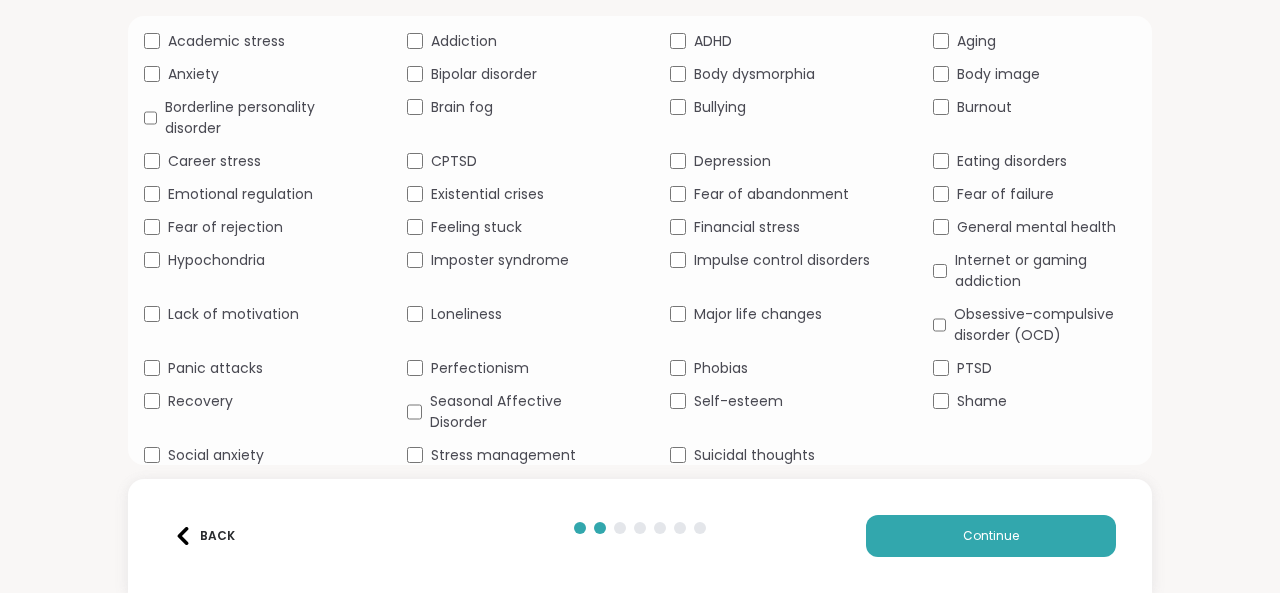 scroll, scrollTop: 177, scrollLeft: 0, axis: vertical 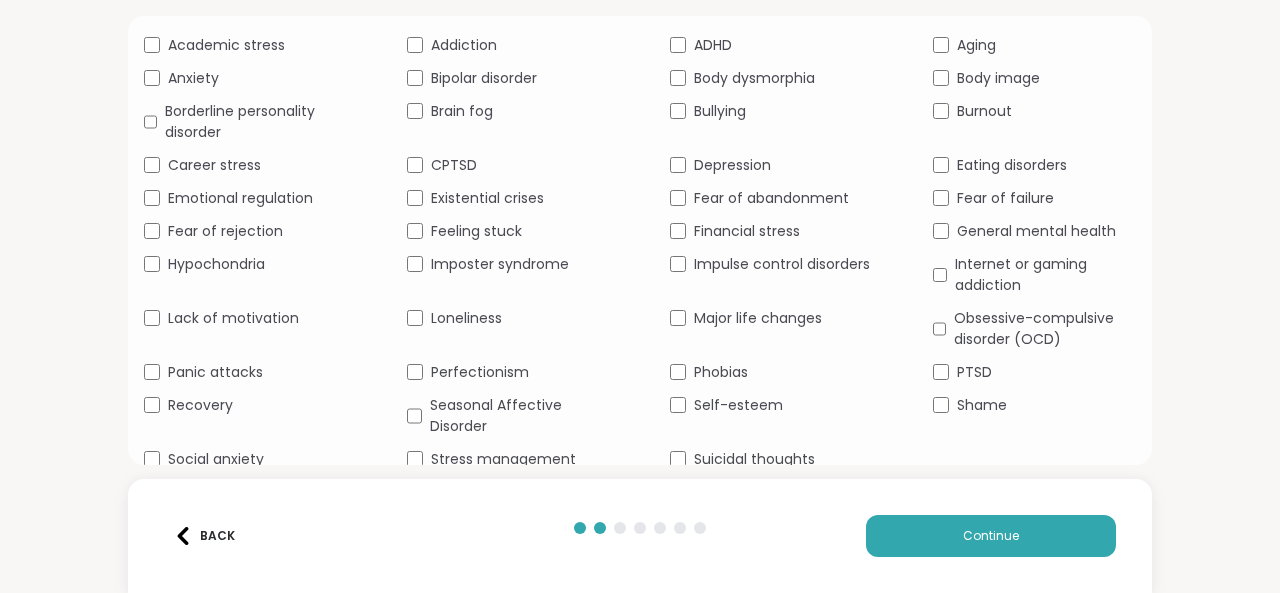 click on "Loneliness" at bounding box center [466, 318] 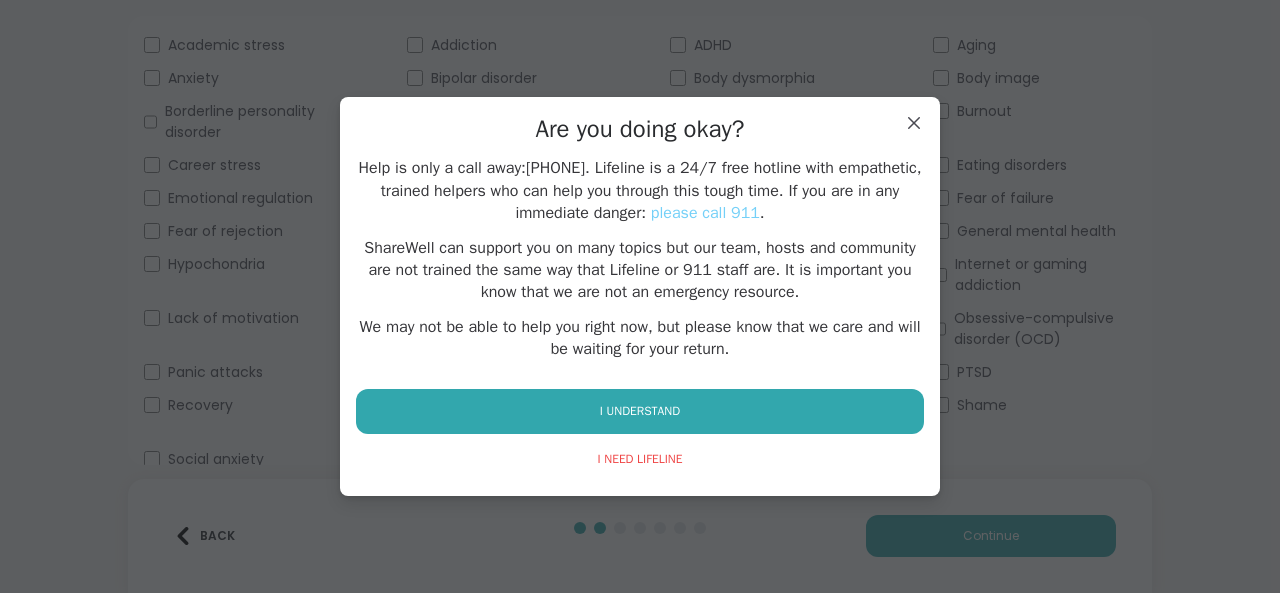 click on "I UNDERSTAND" at bounding box center (640, 411) 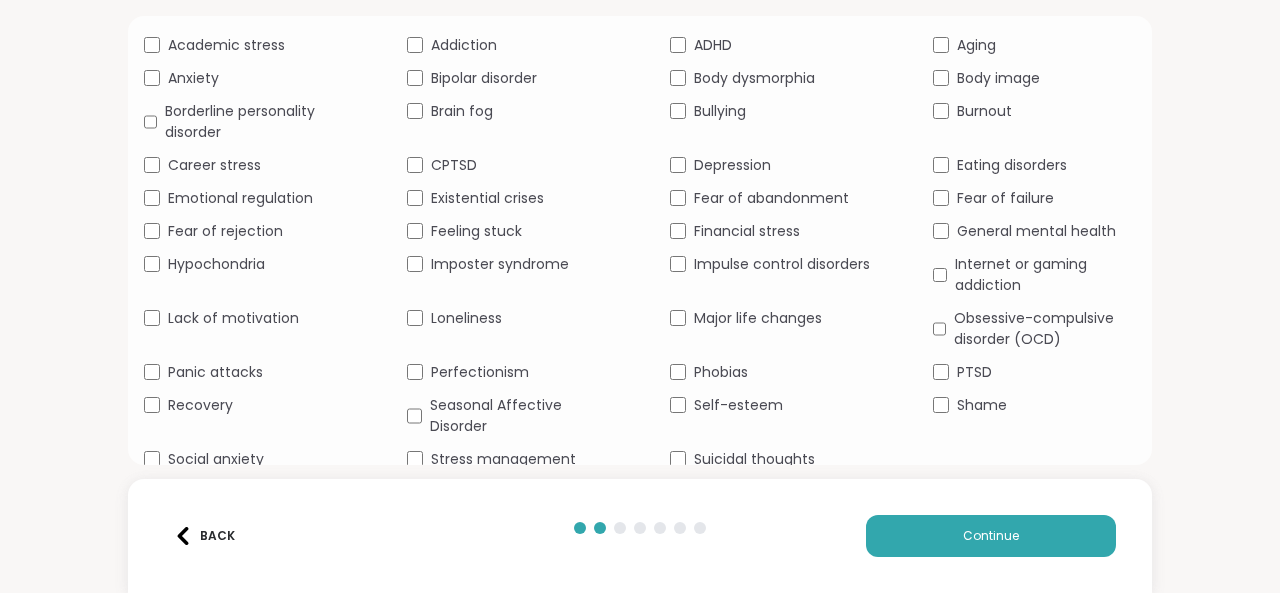 click on "Suicidal thoughts" at bounding box center [754, 459] 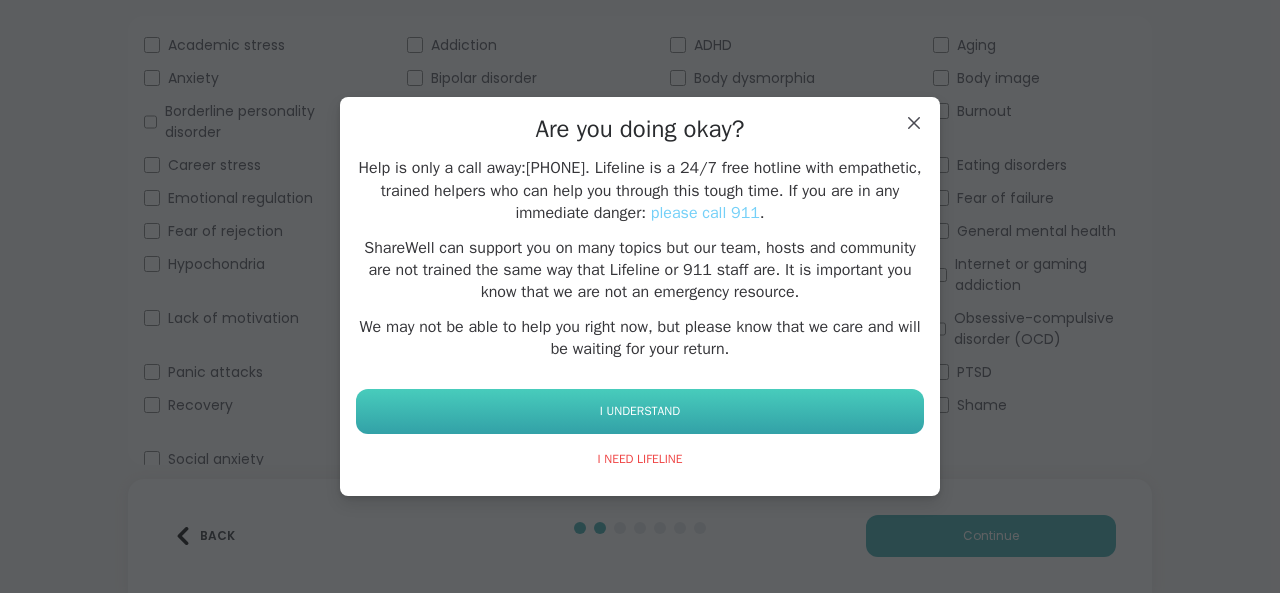 click on "I UNDERSTAND" at bounding box center (640, 411) 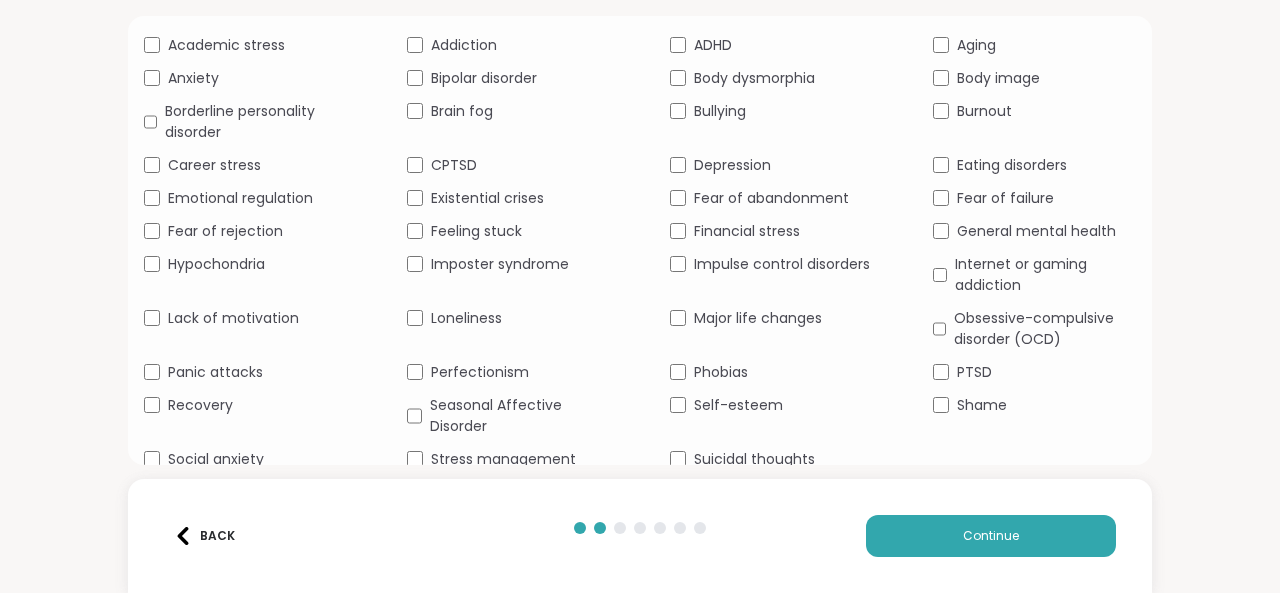 click on "Obsessive-compulsive disorder (OCD)" at bounding box center (1045, 329) 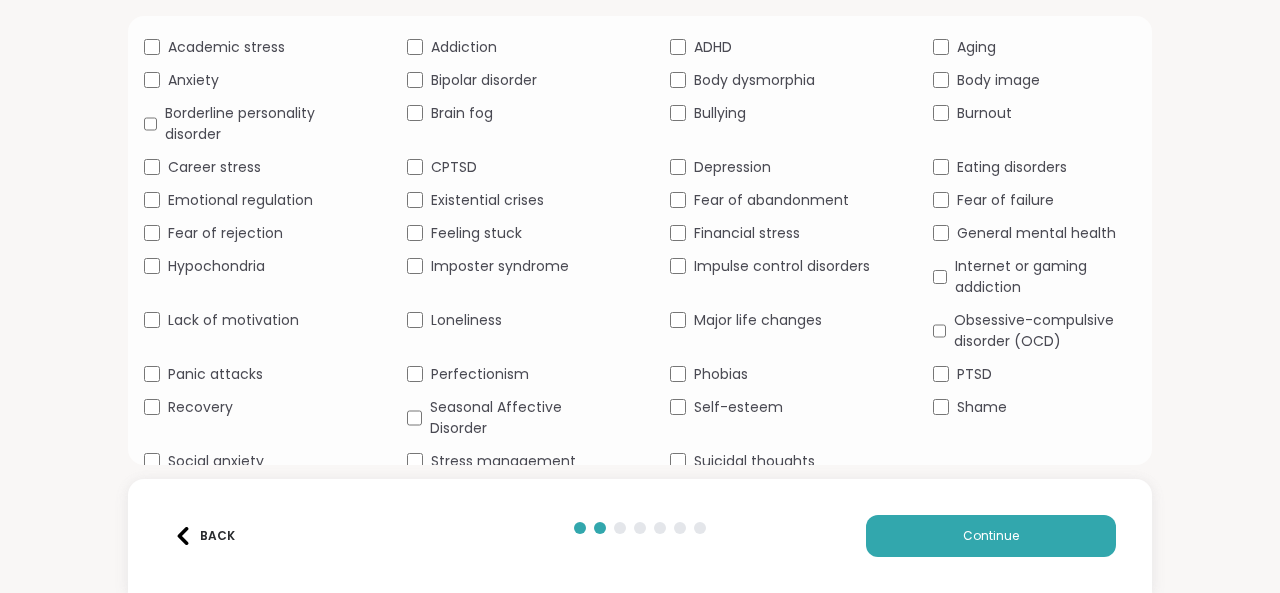 scroll, scrollTop: 181, scrollLeft: 0, axis: vertical 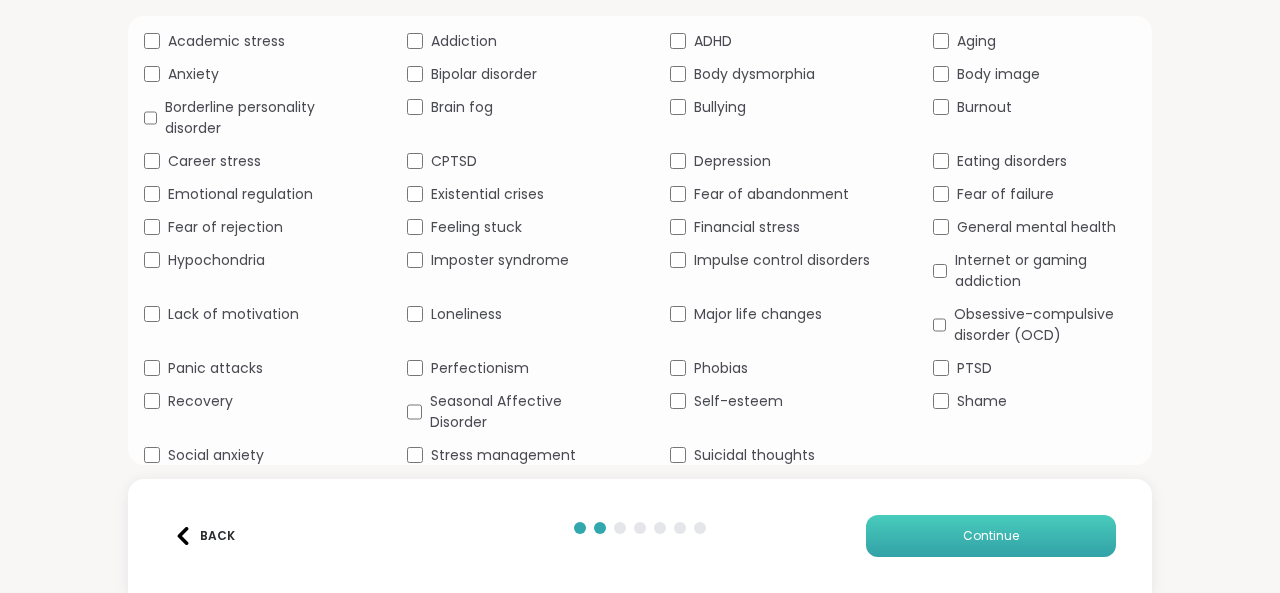 click on "Continue" at bounding box center (991, 536) 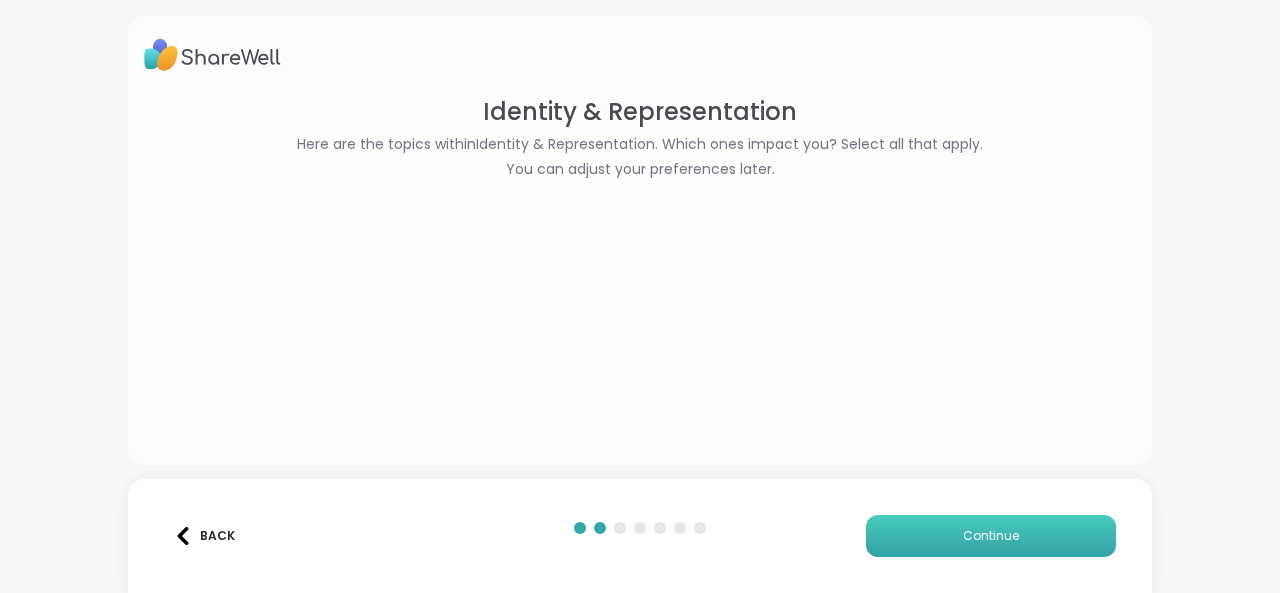 scroll, scrollTop: 0, scrollLeft: 0, axis: both 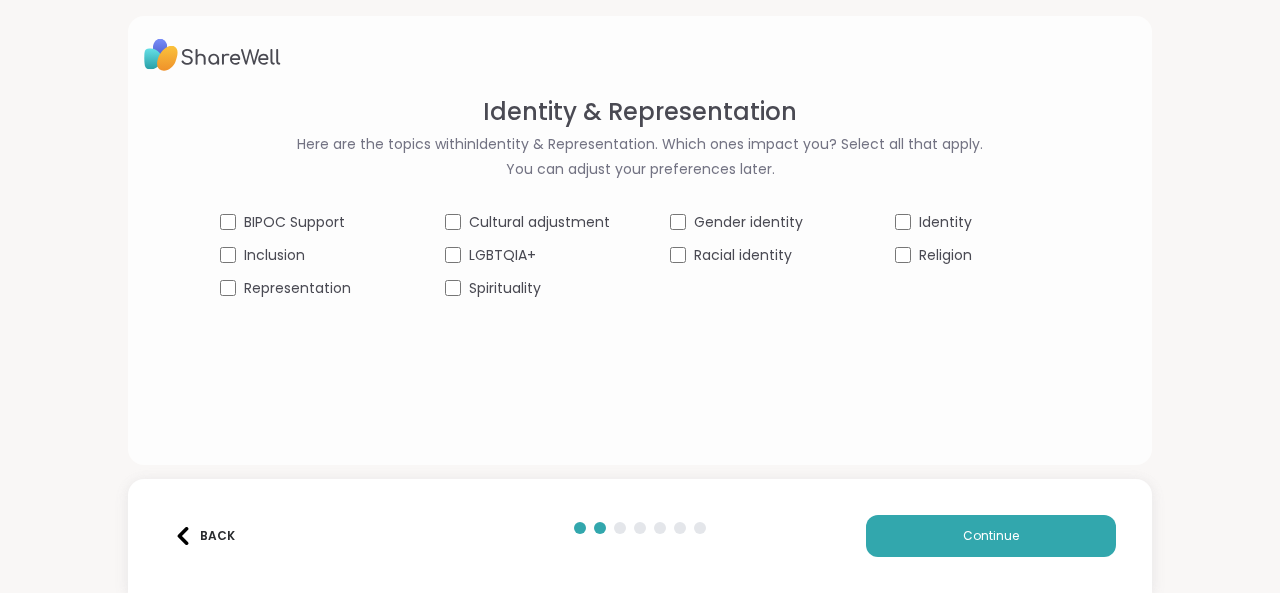 click on "BIPOC Support" at bounding box center [294, 222] 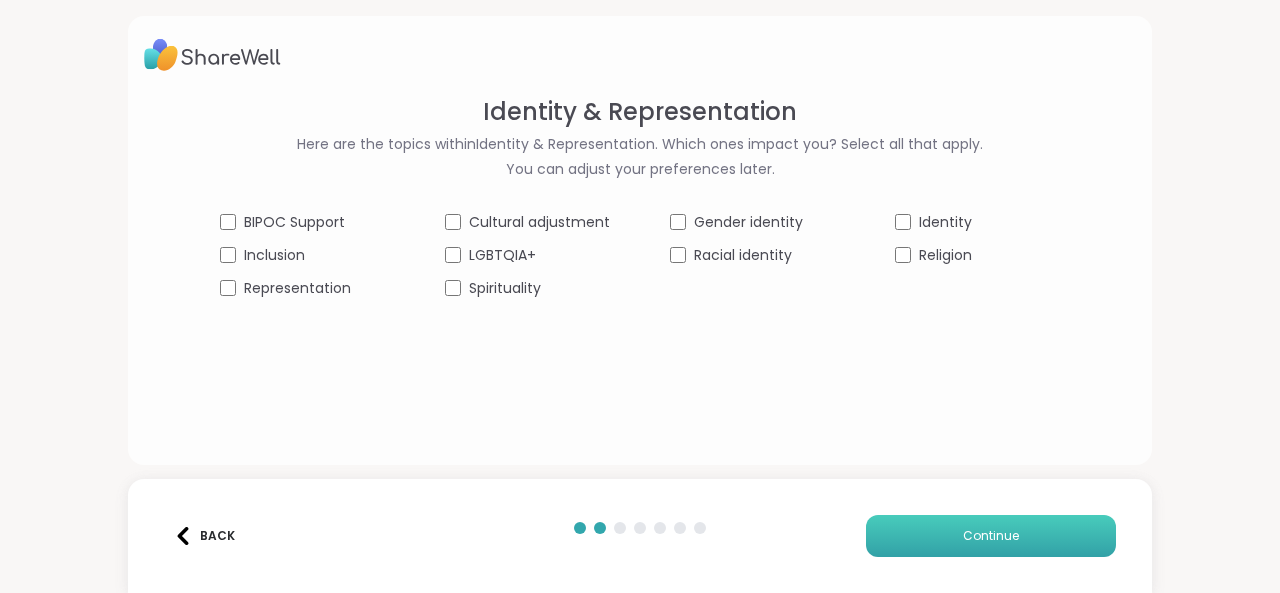 click on "Continue" at bounding box center [991, 536] 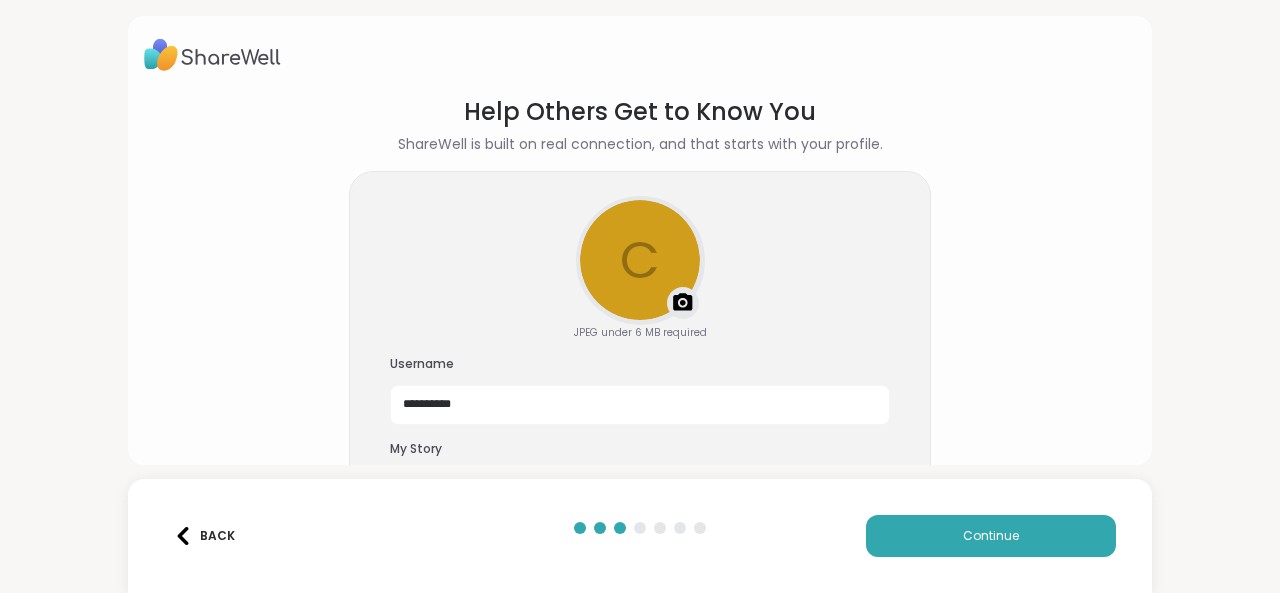 scroll, scrollTop: 129, scrollLeft: 0, axis: vertical 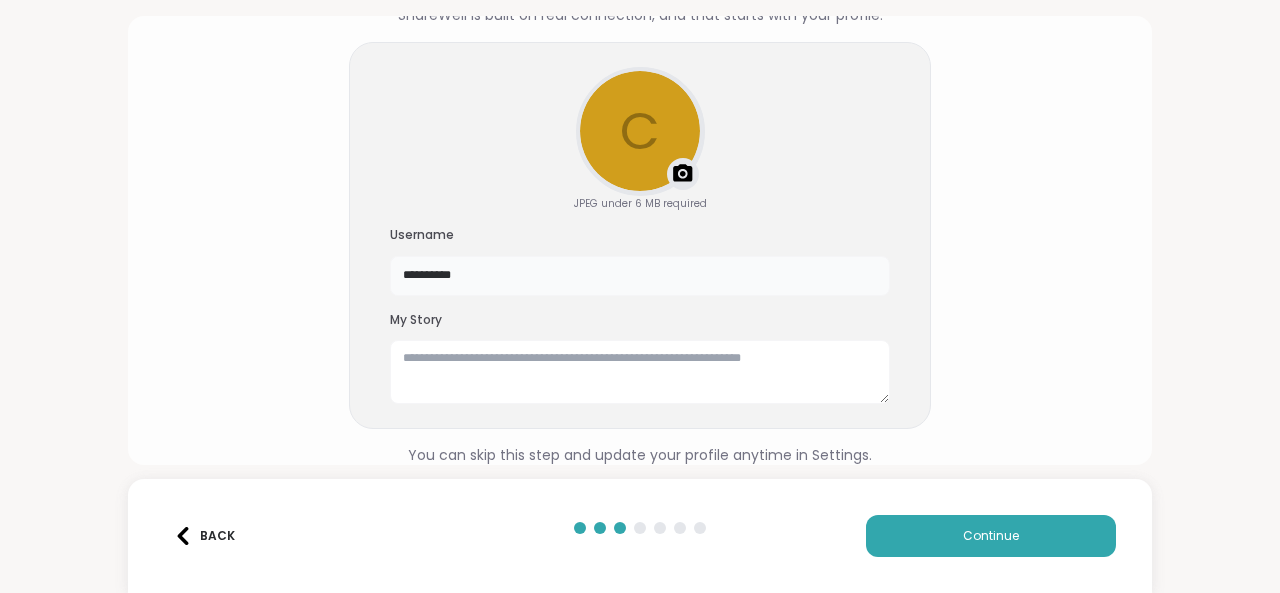 click on "**********" at bounding box center (640, 276) 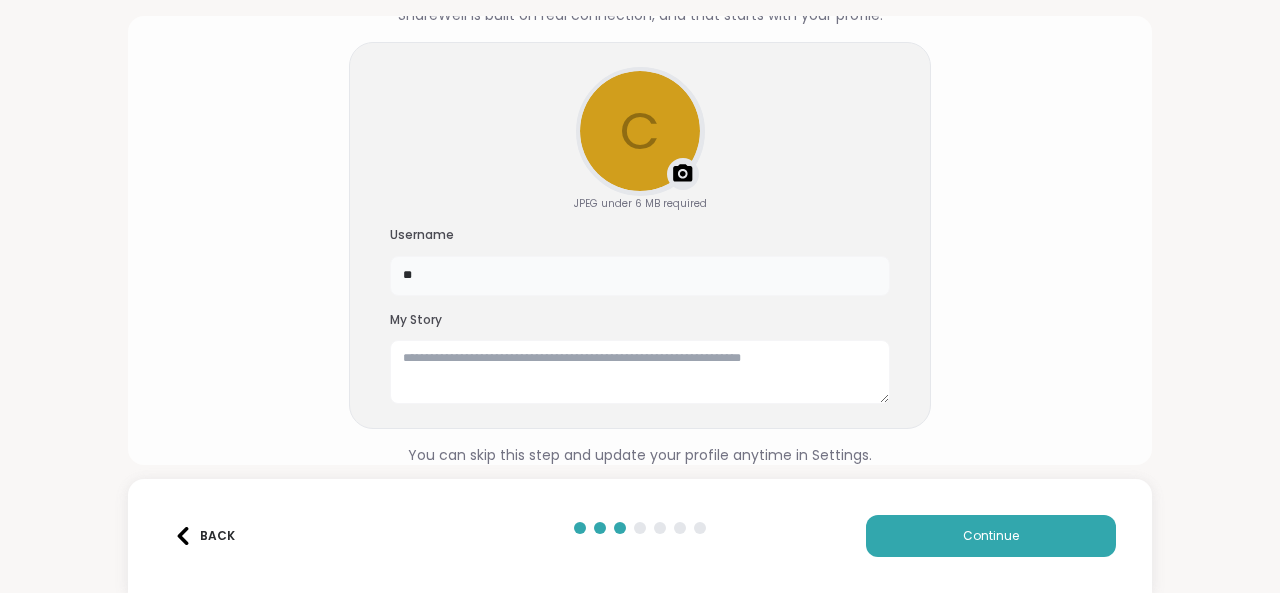 type on "*" 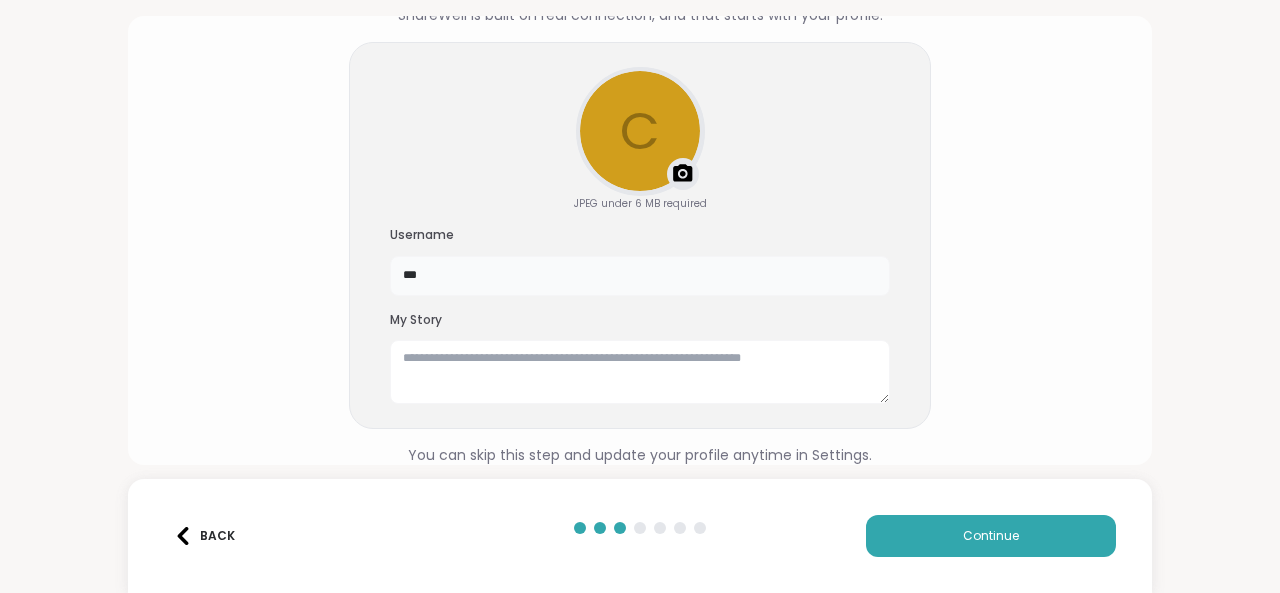 type on "*****" 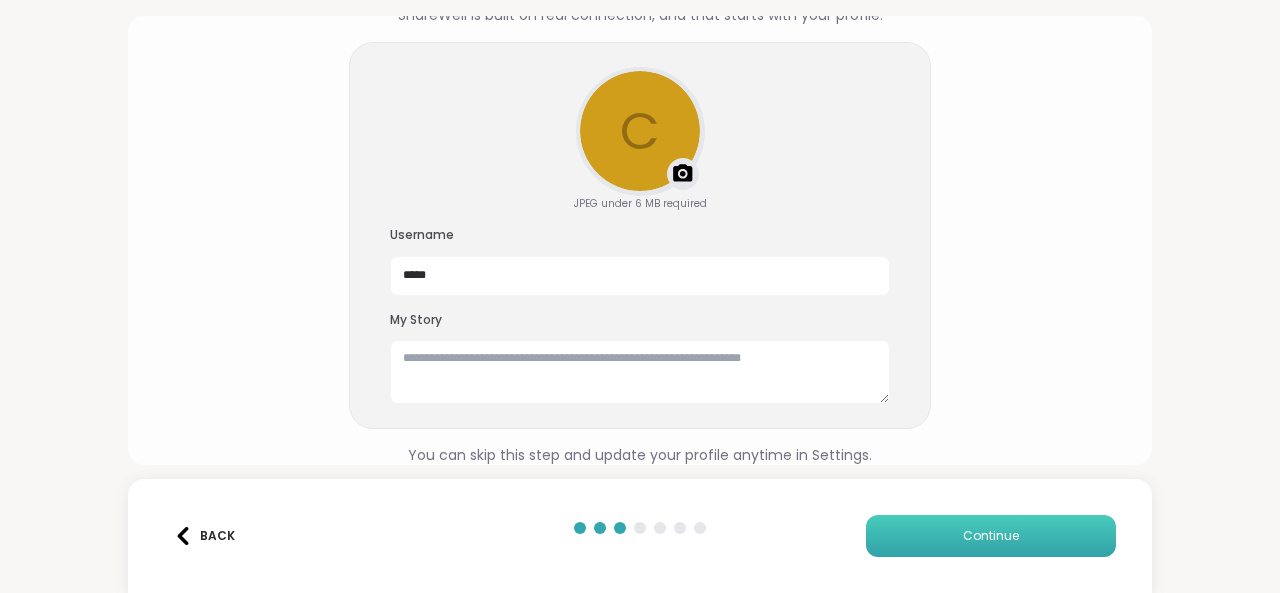click on "Continue" at bounding box center (991, 536) 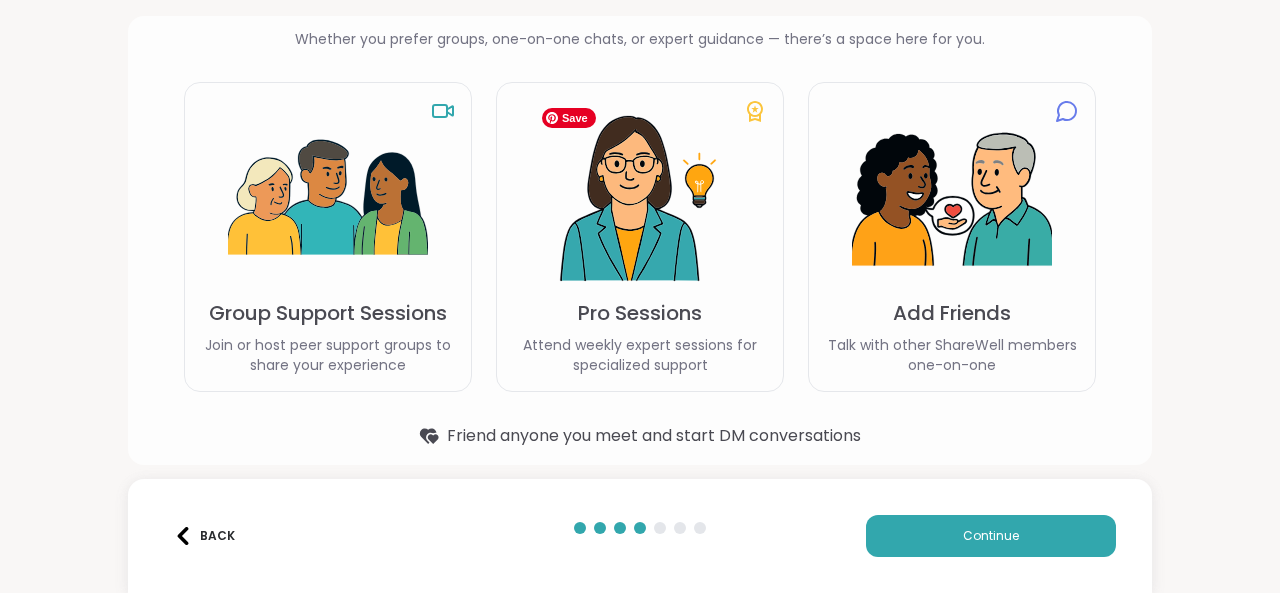 scroll, scrollTop: 142, scrollLeft: 0, axis: vertical 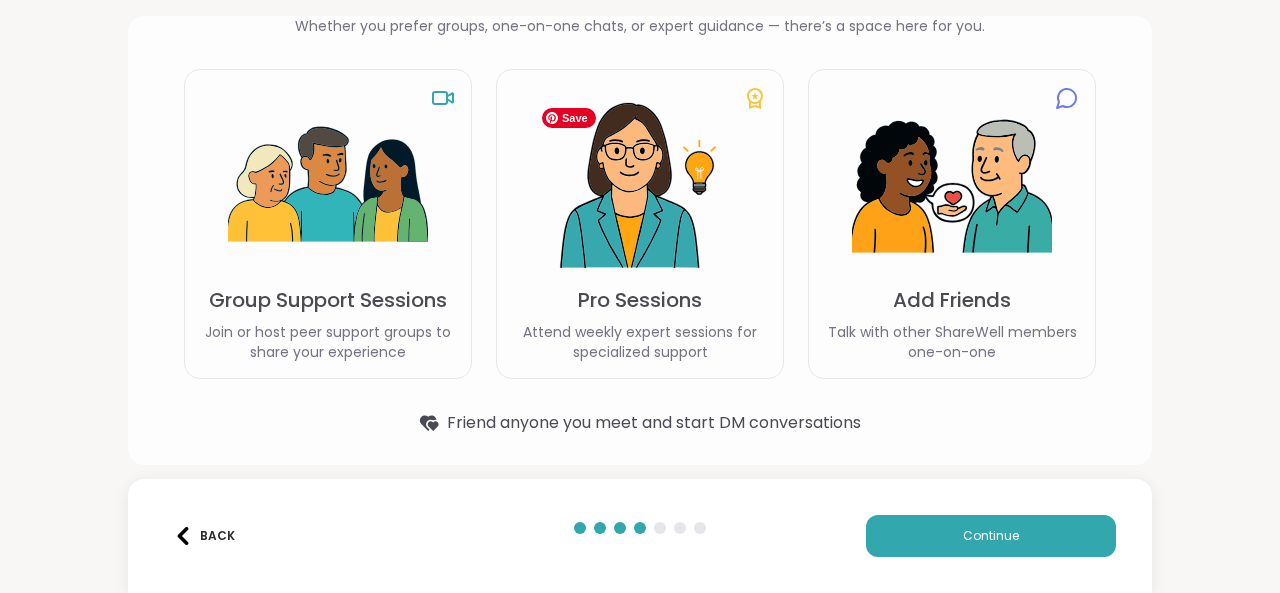 click at bounding box center [640, 186] 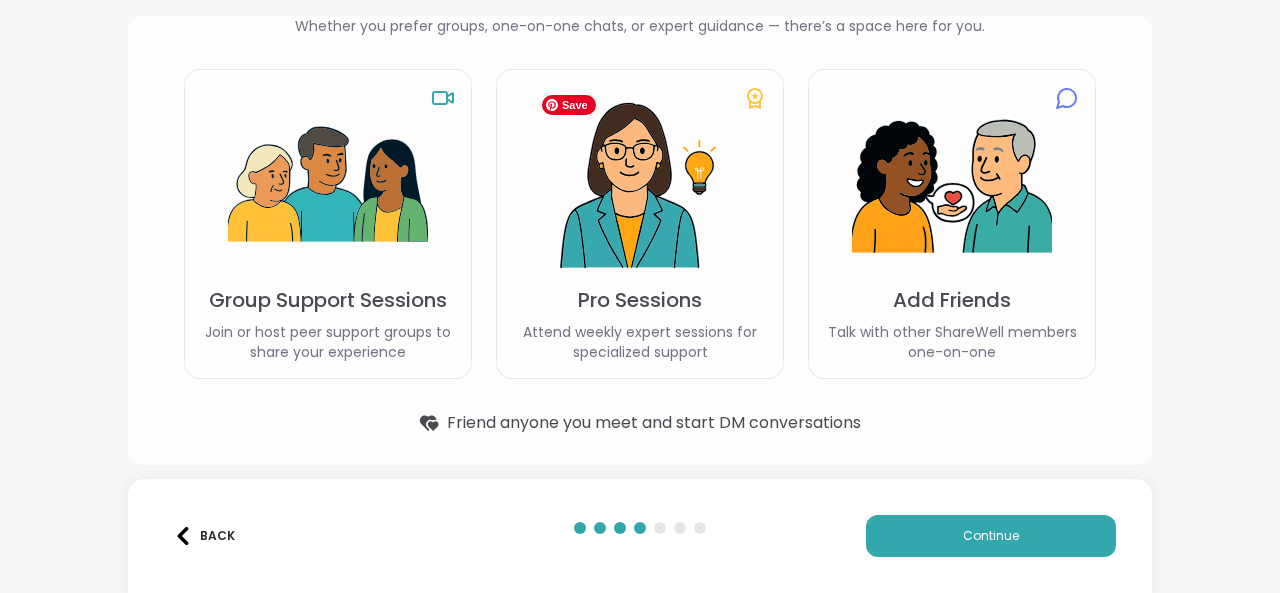 click at bounding box center [640, 186] 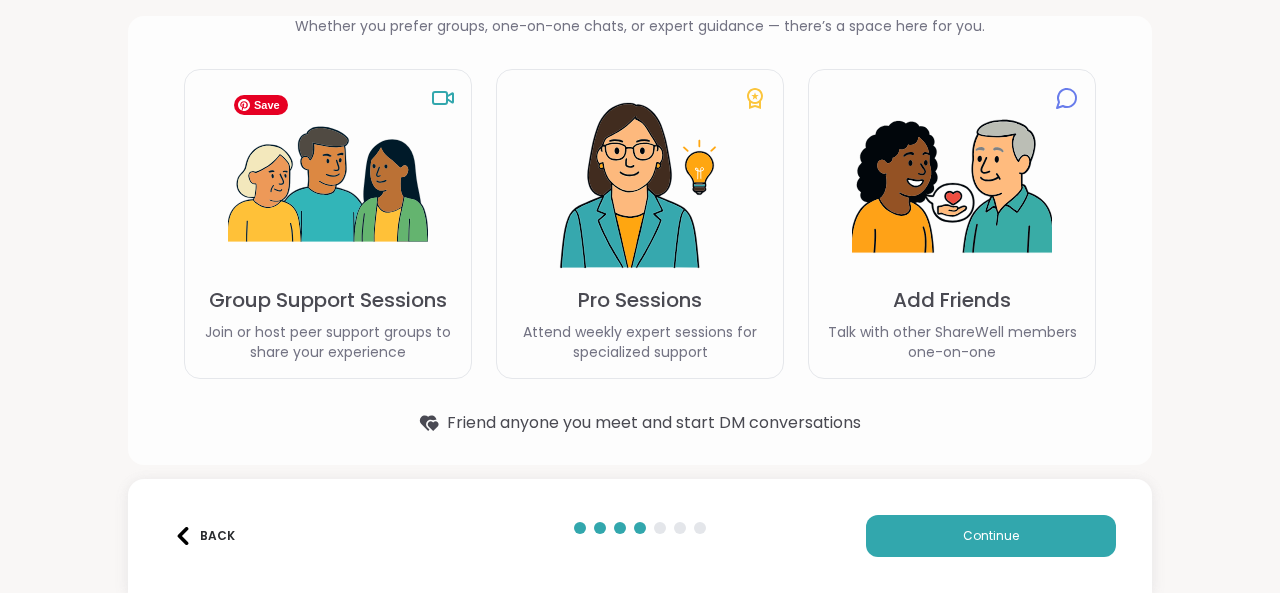 click at bounding box center (328, 186) 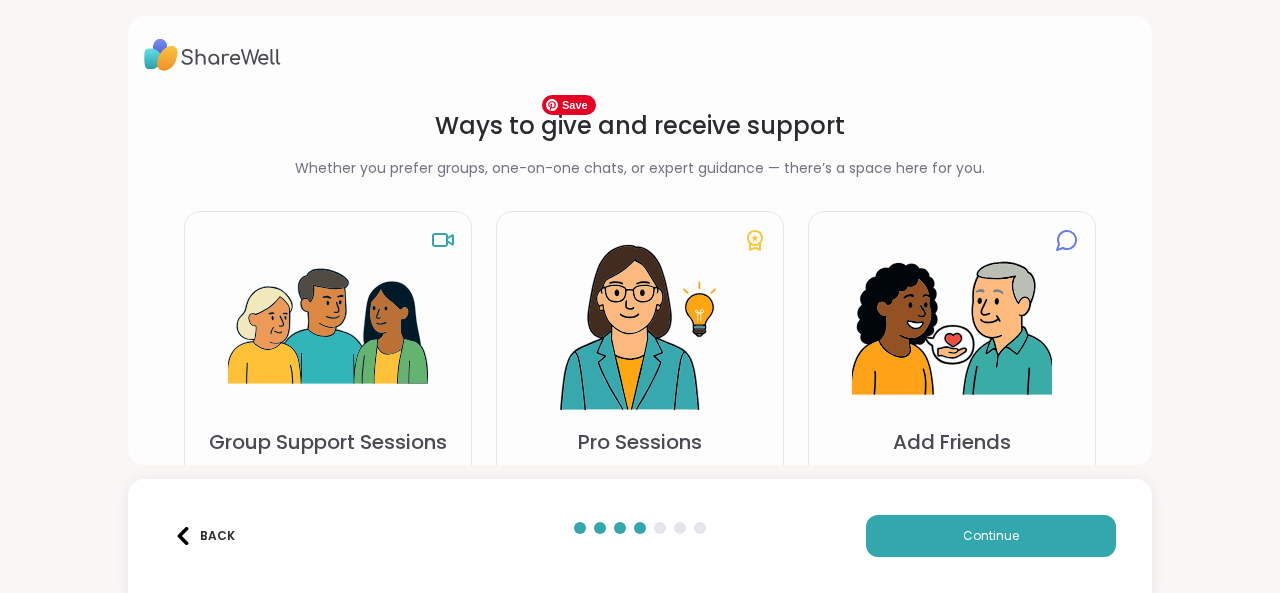 scroll, scrollTop: 142, scrollLeft: 0, axis: vertical 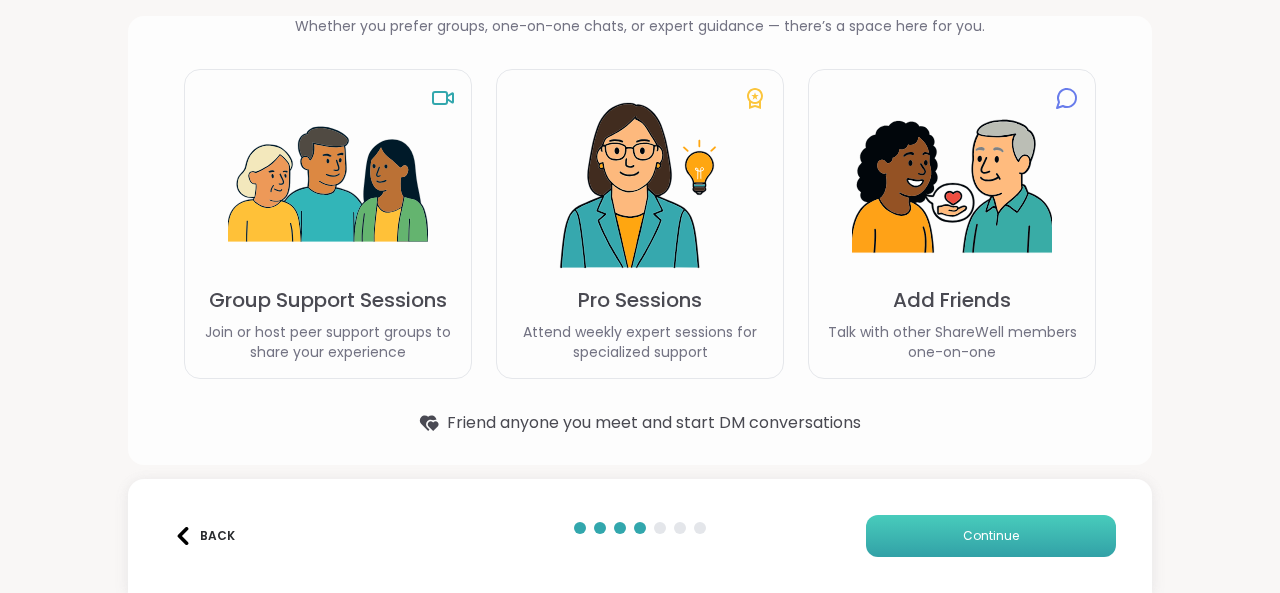 click on "Continue" at bounding box center (991, 536) 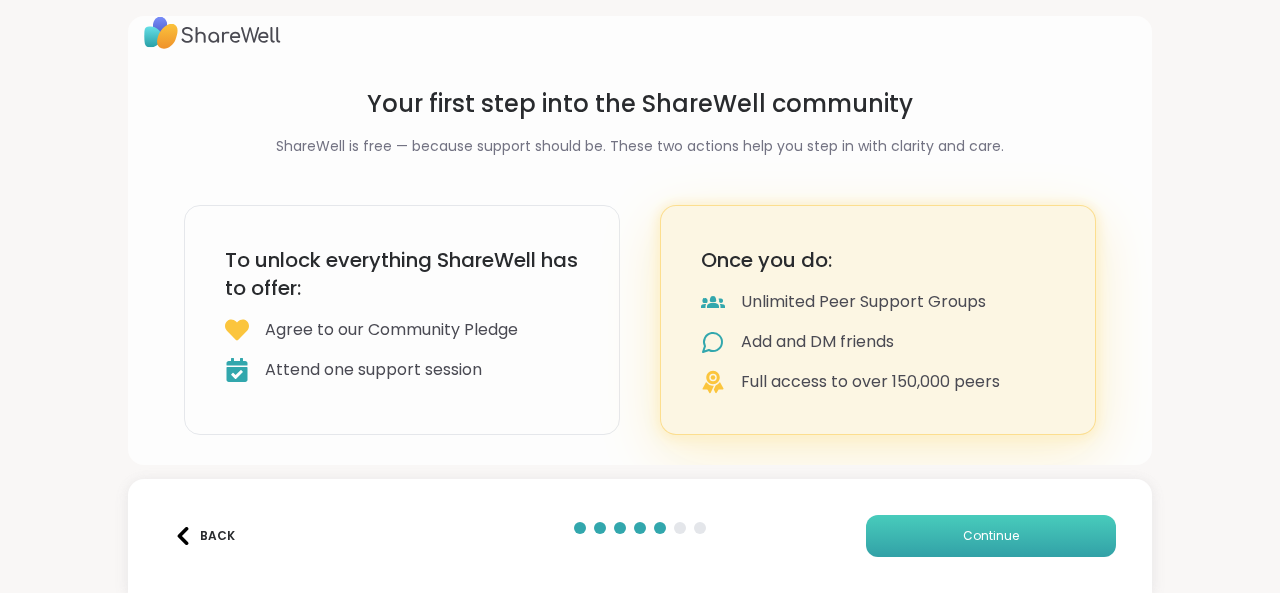 click on "Continue" at bounding box center (991, 536) 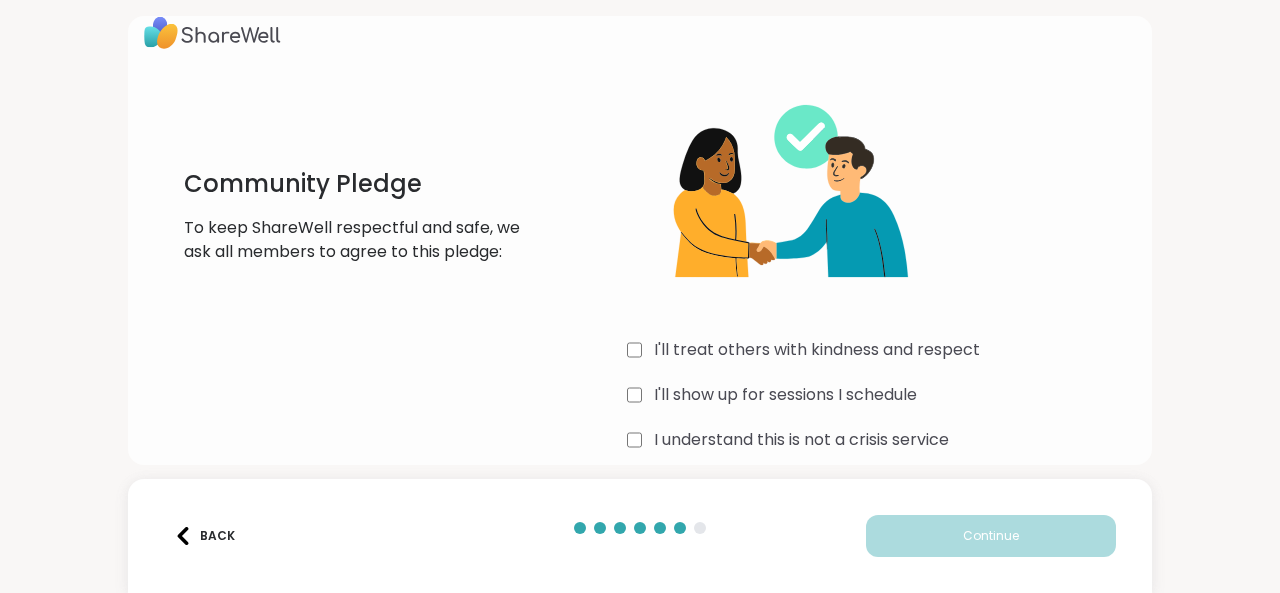 click on "I'll treat others with kindness and respect" at bounding box center [817, 350] 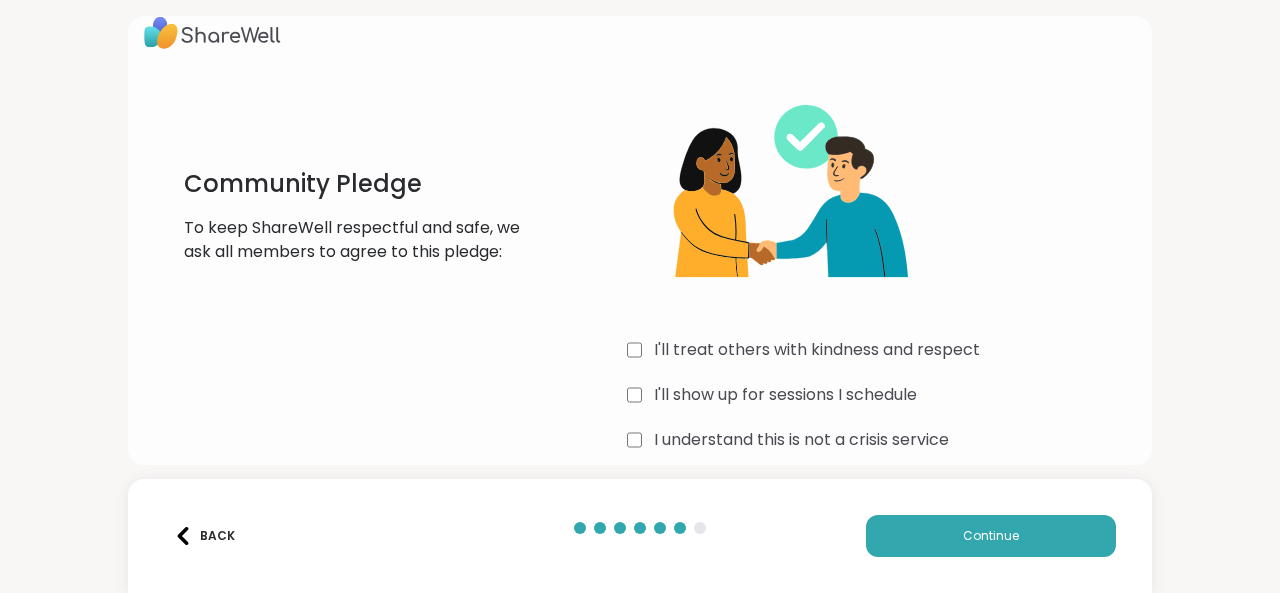 click on "Back Continue" at bounding box center (640, 536) 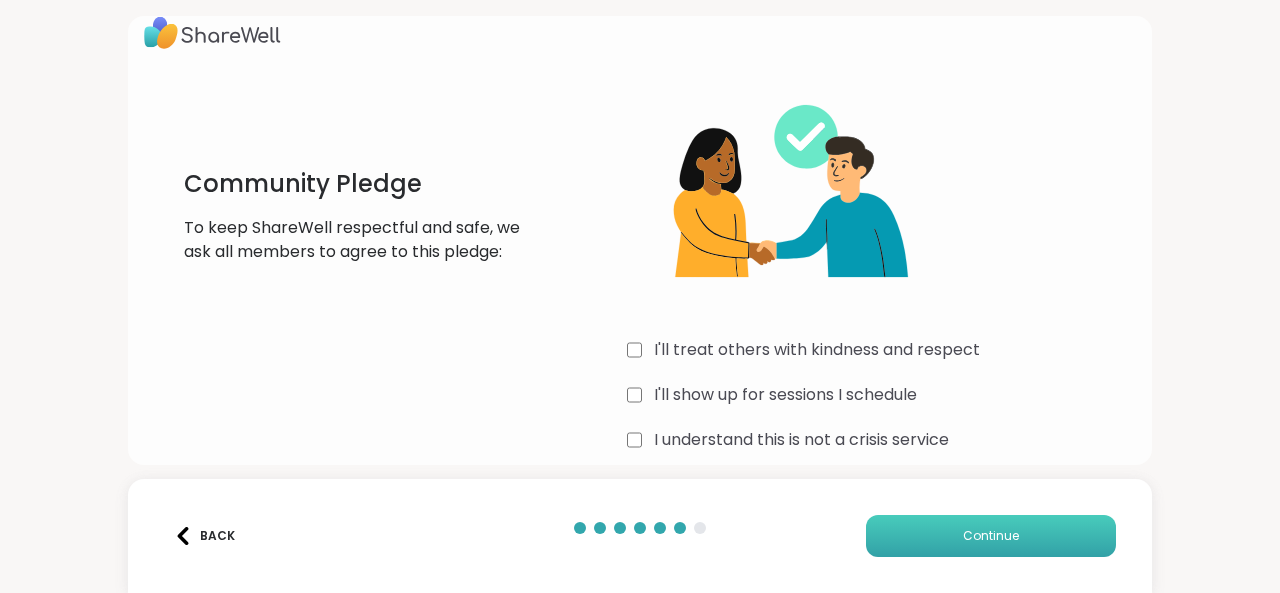 click on "Continue" at bounding box center [991, 536] 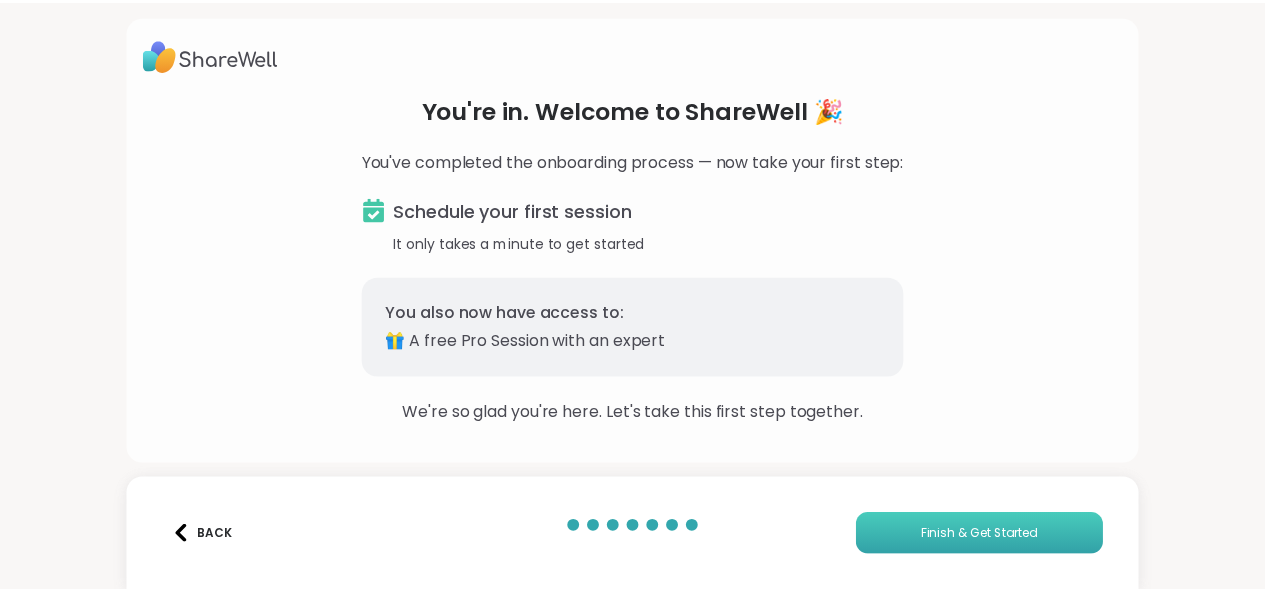 scroll, scrollTop: 0, scrollLeft: 0, axis: both 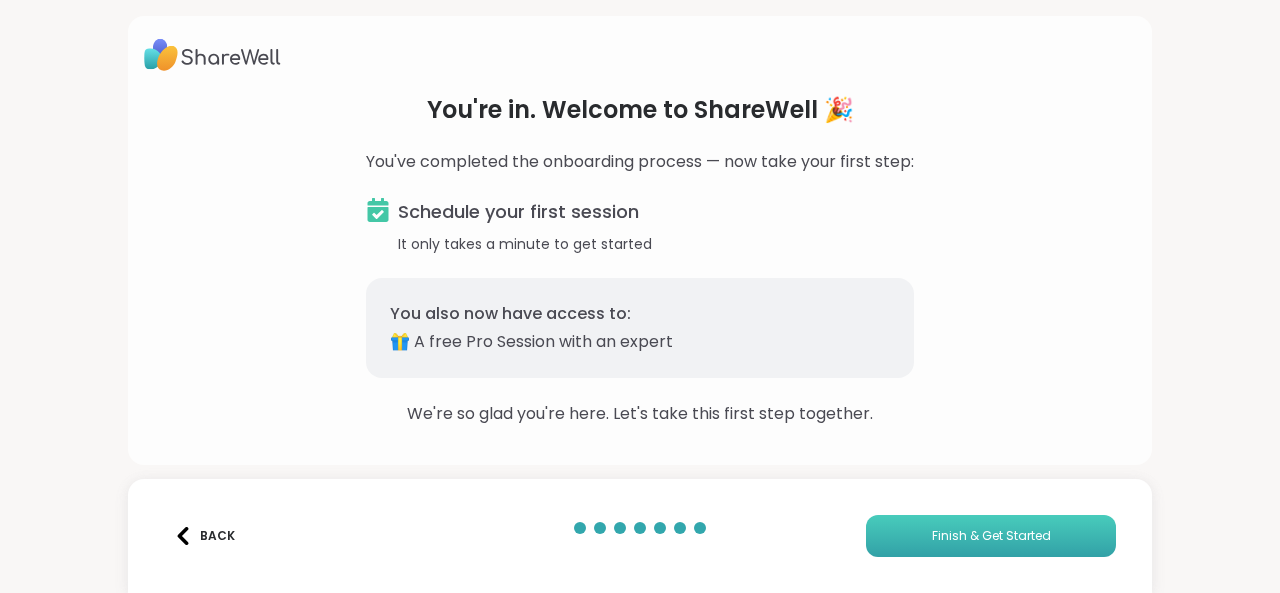 click on "Finish & Get Started" at bounding box center (991, 536) 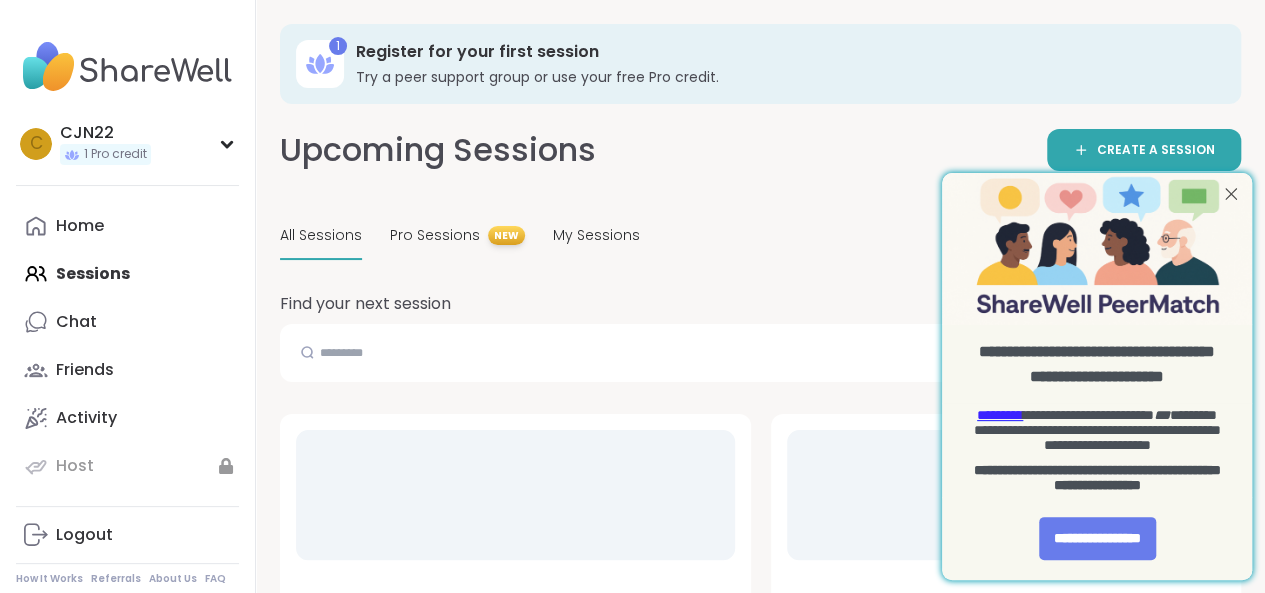 scroll, scrollTop: 0, scrollLeft: 0, axis: both 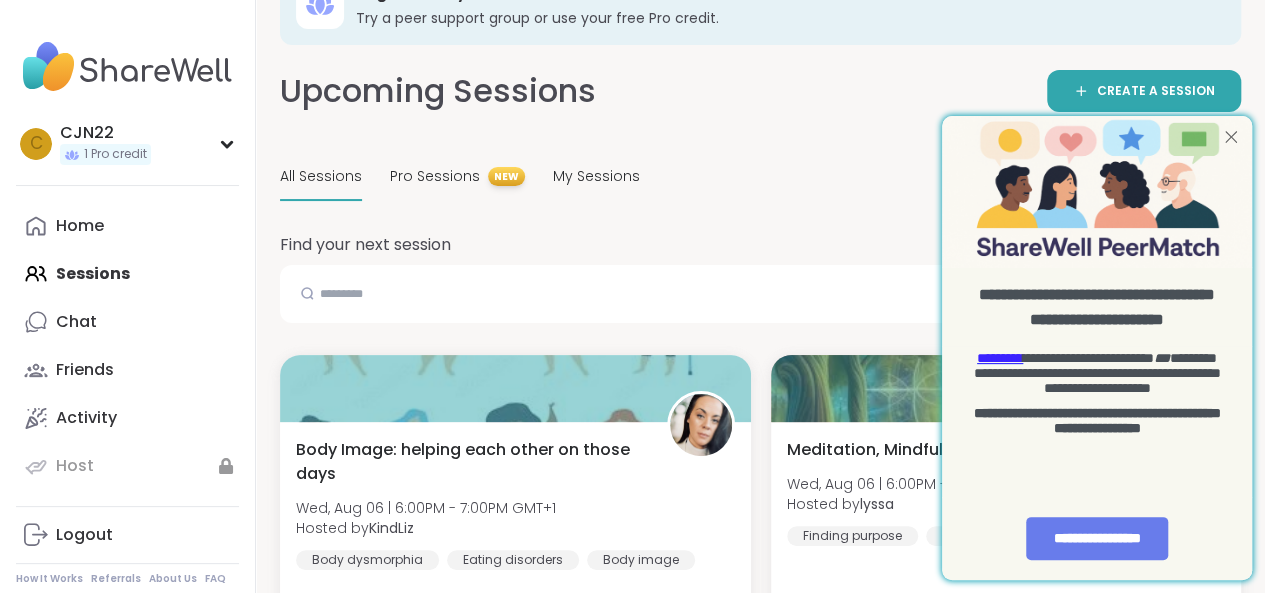 click at bounding box center (1231, 137) 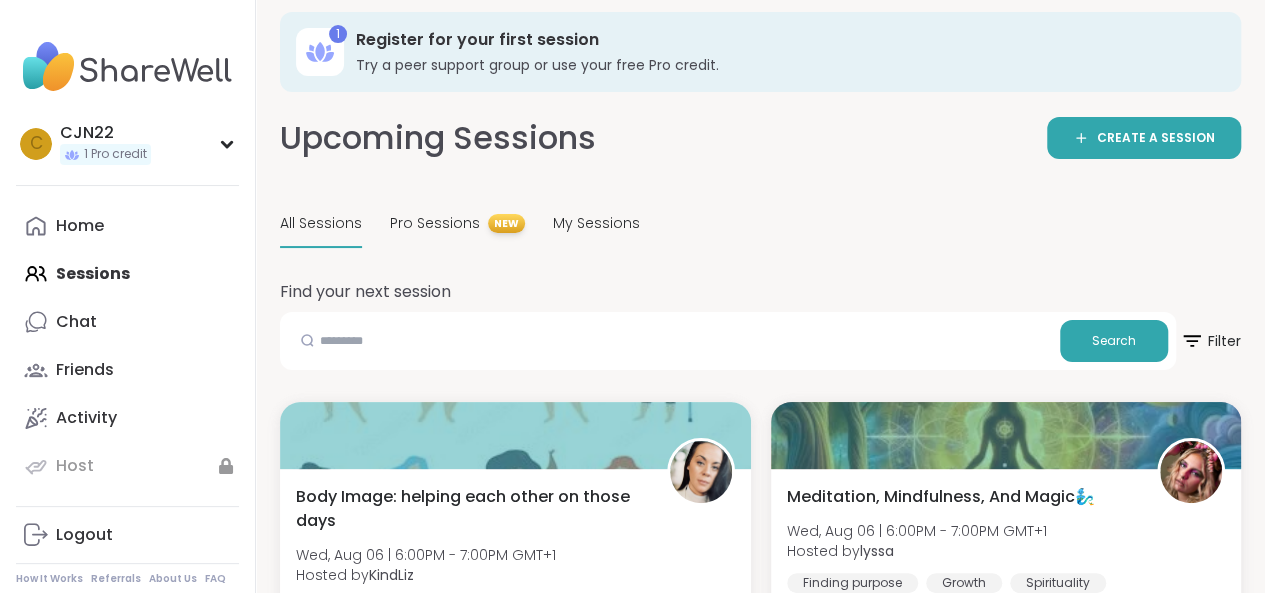scroll, scrollTop: 0, scrollLeft: 0, axis: both 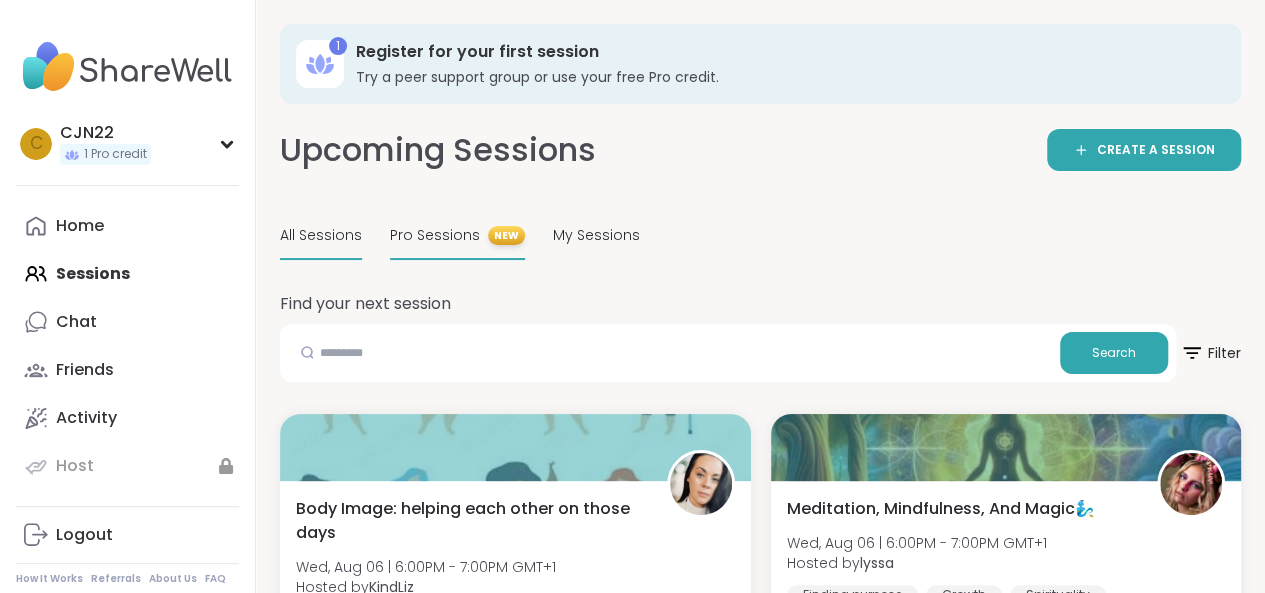 click on "Pro Sessions" at bounding box center [435, 235] 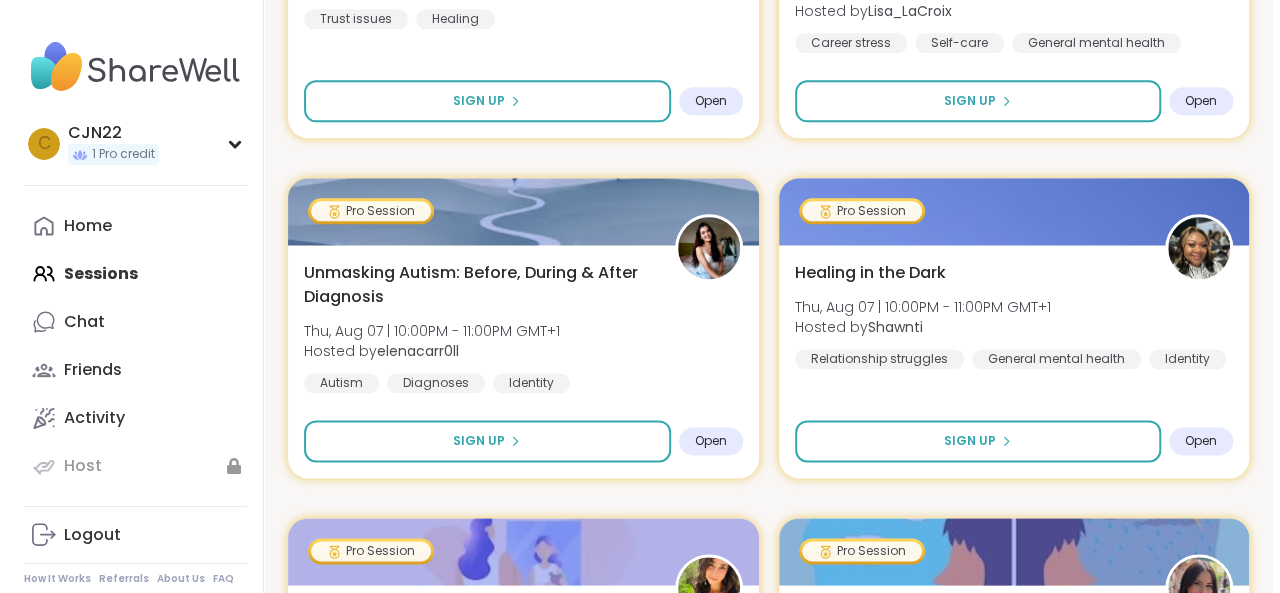 scroll, scrollTop: 1184, scrollLeft: 0, axis: vertical 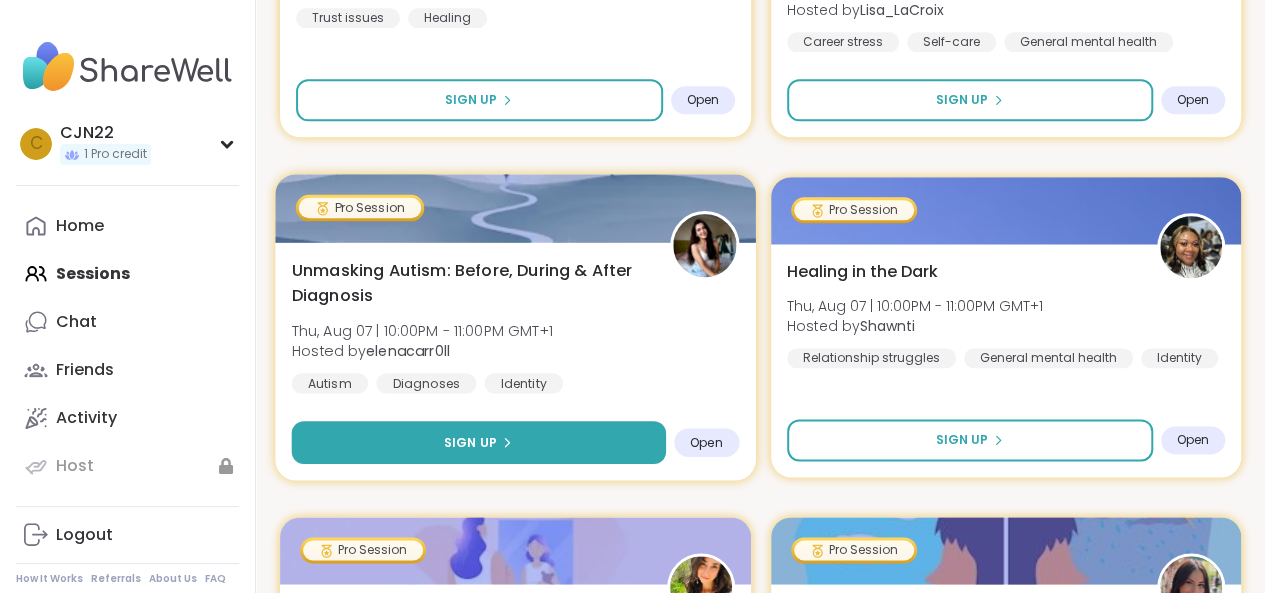 click on "Sign Up" at bounding box center (479, 442) 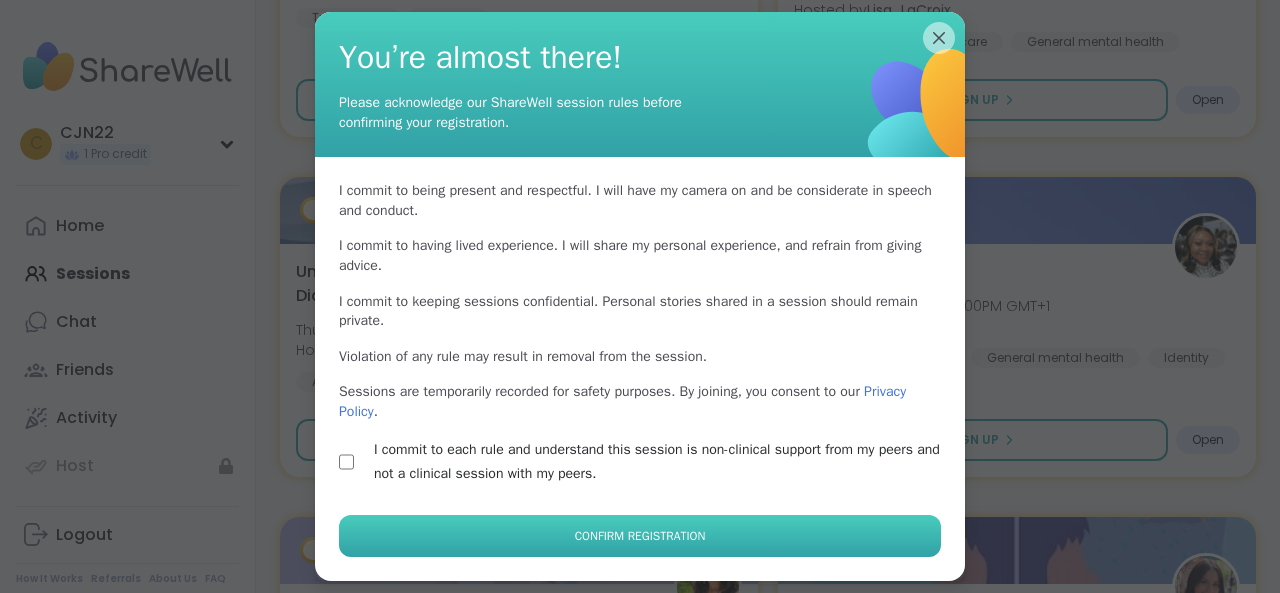 click on "Confirm Registration" at bounding box center [640, 536] 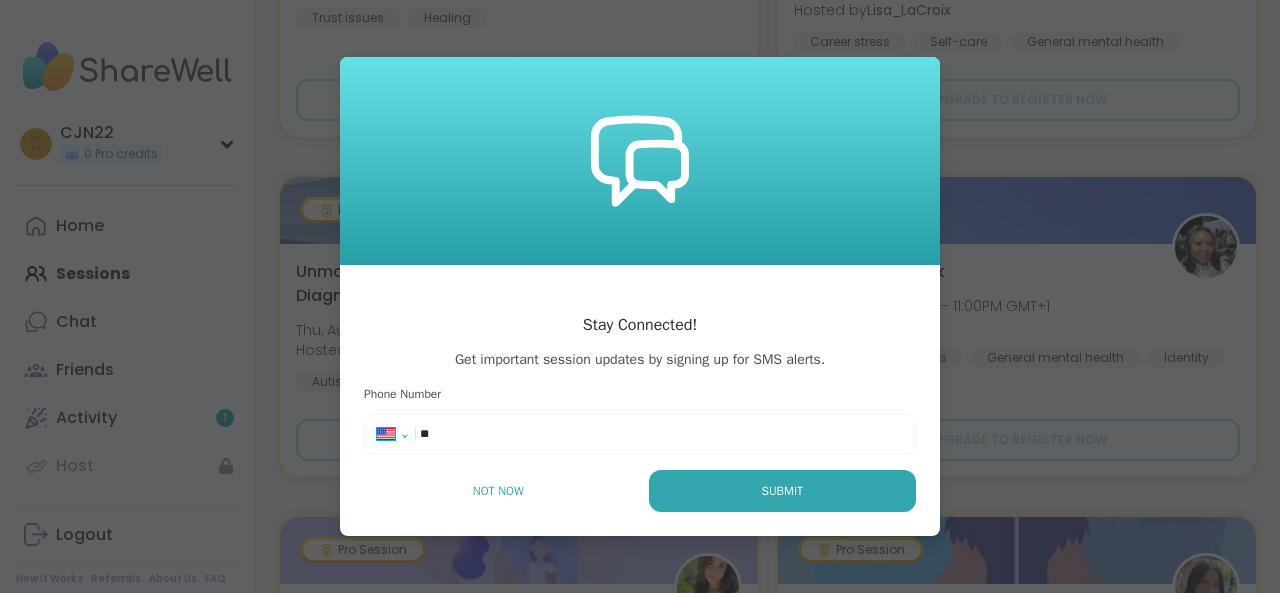 click on "**********" at bounding box center (399, 438) 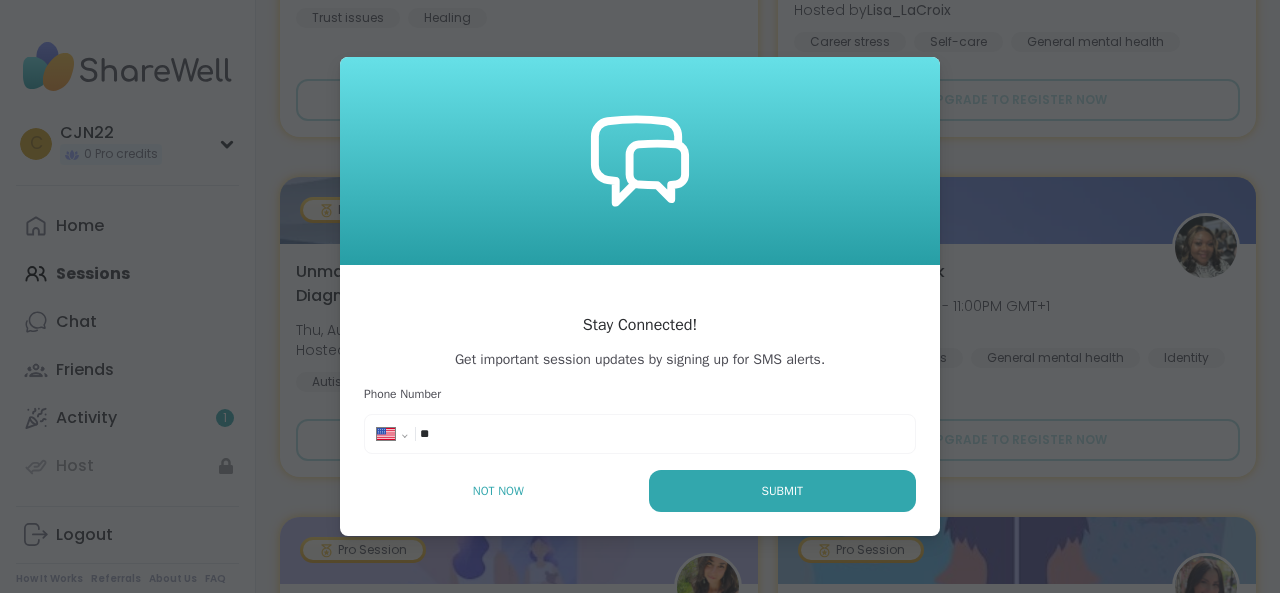 click on "**********" at bounding box center [399, 438] 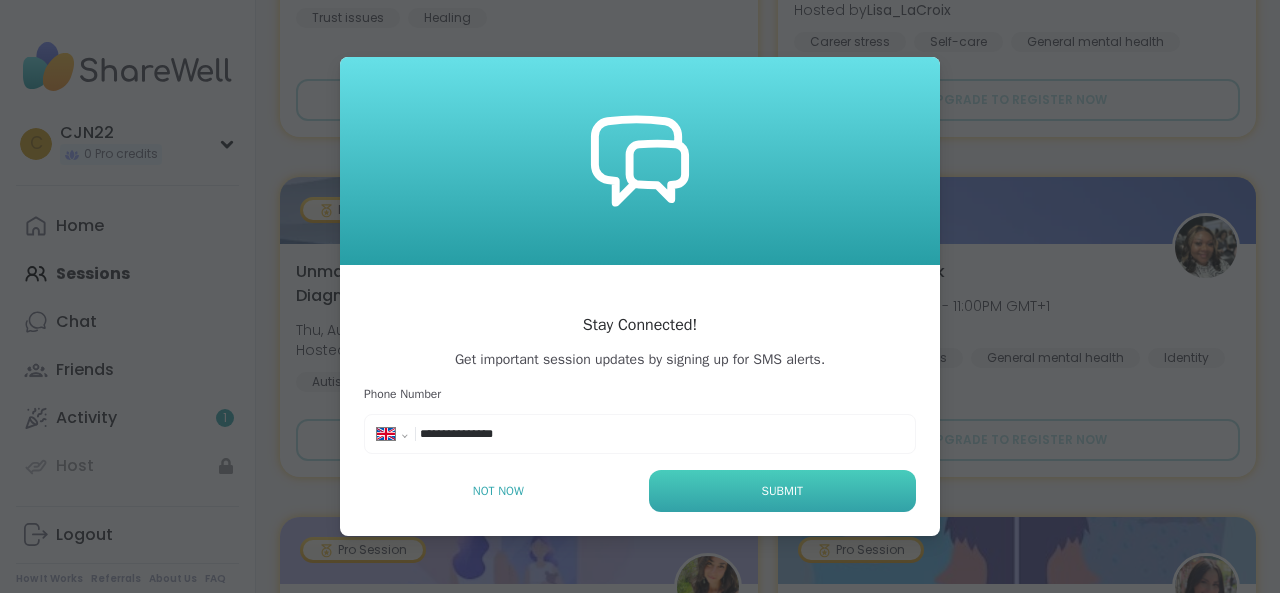 type on "**********" 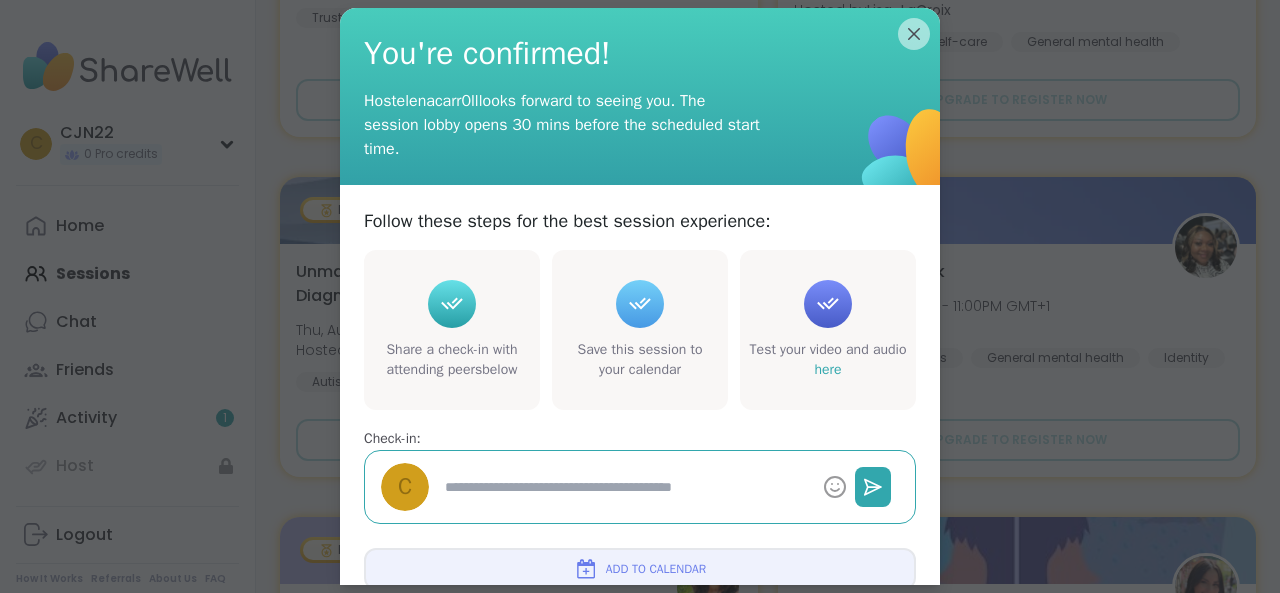 scroll, scrollTop: 78, scrollLeft: 0, axis: vertical 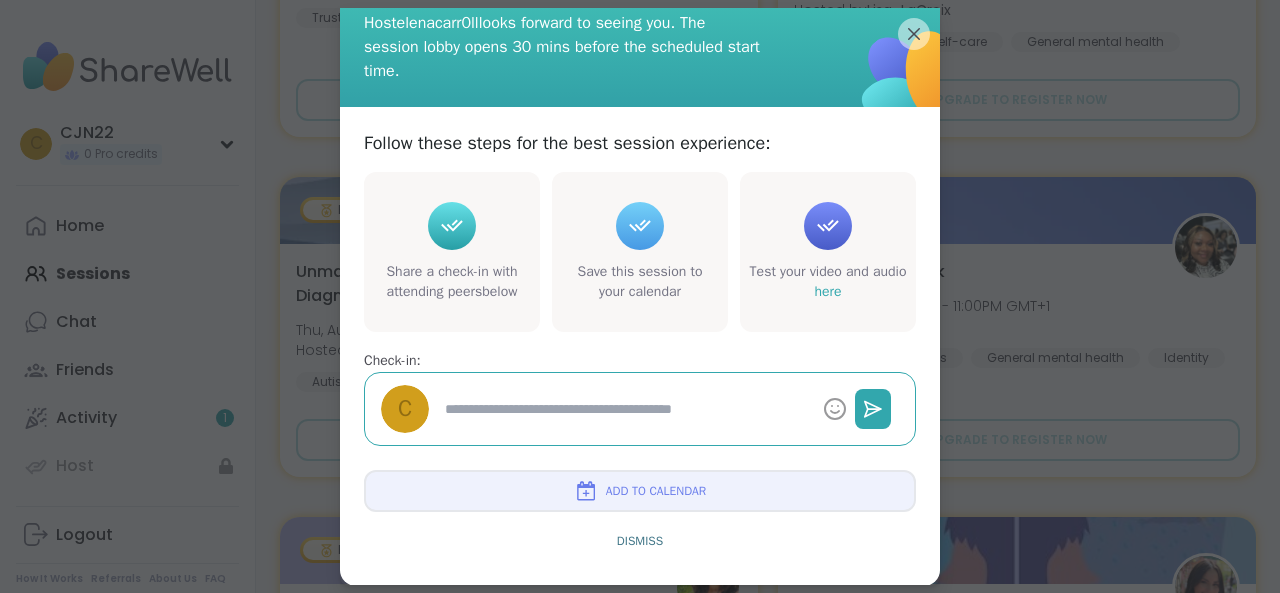 click on "Add to Calendar" at bounding box center [656, 491] 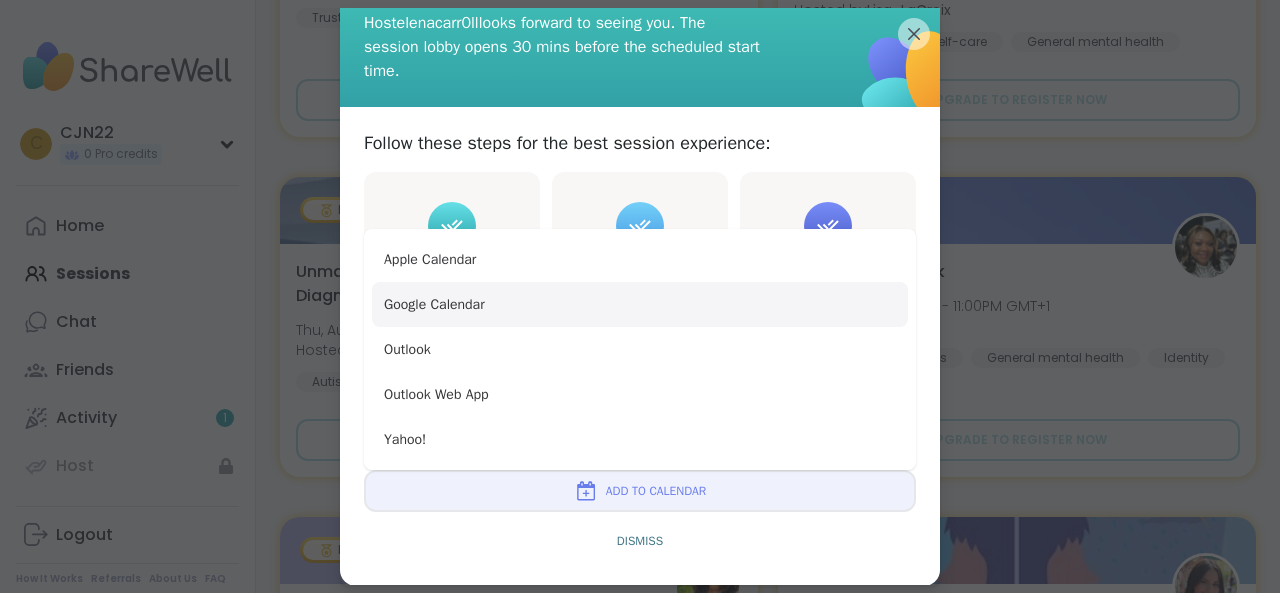 click on "Google Calendar" at bounding box center [640, 304] 